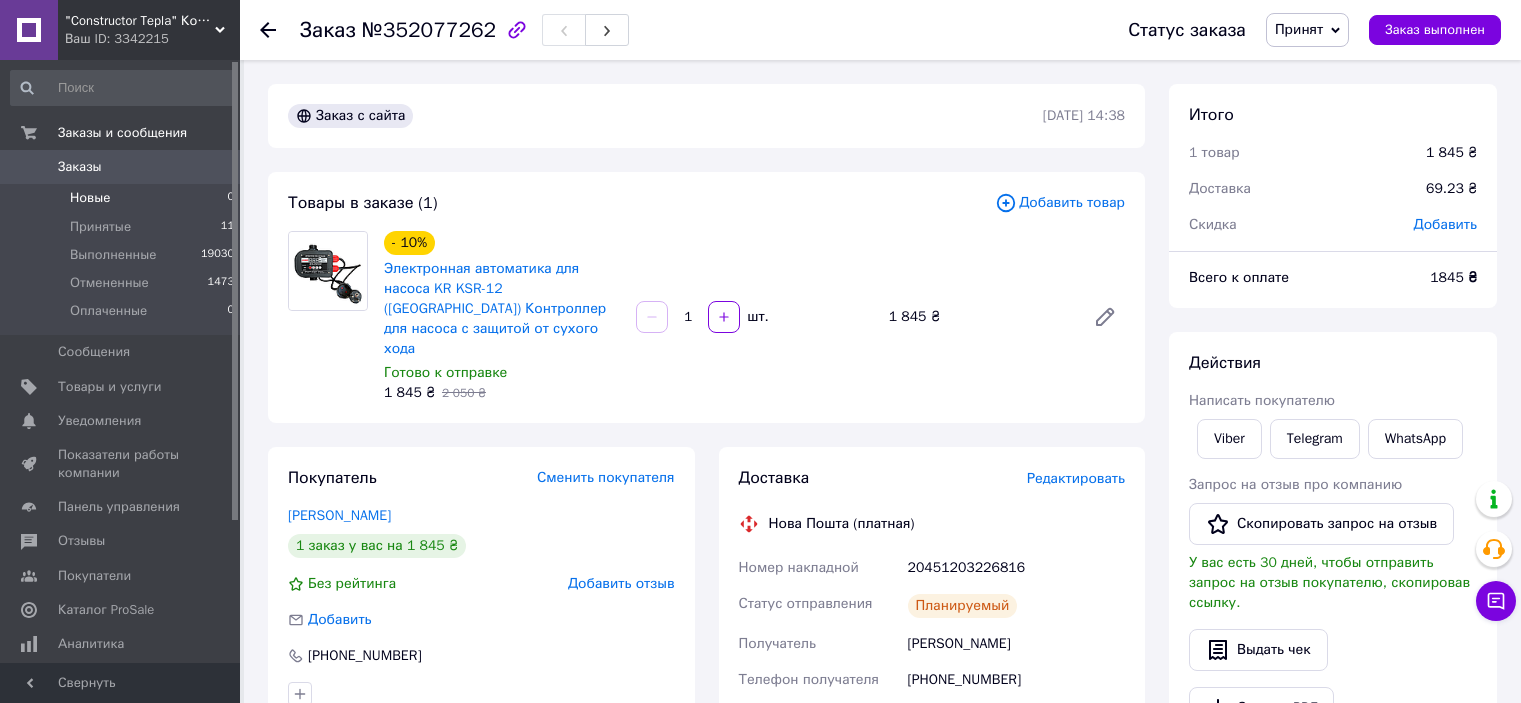 scroll, scrollTop: 639, scrollLeft: 0, axis: vertical 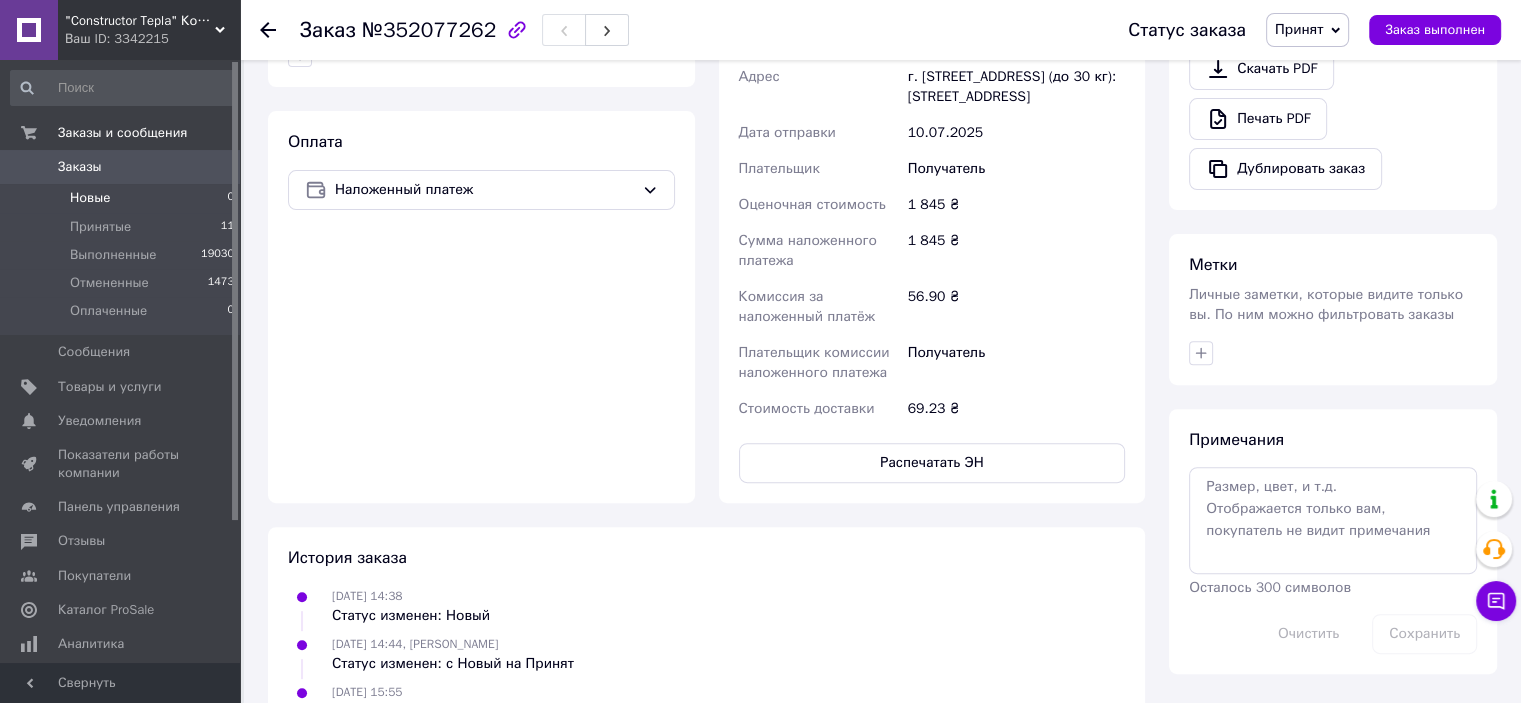 click on "Новые 0" at bounding box center [123, 198] 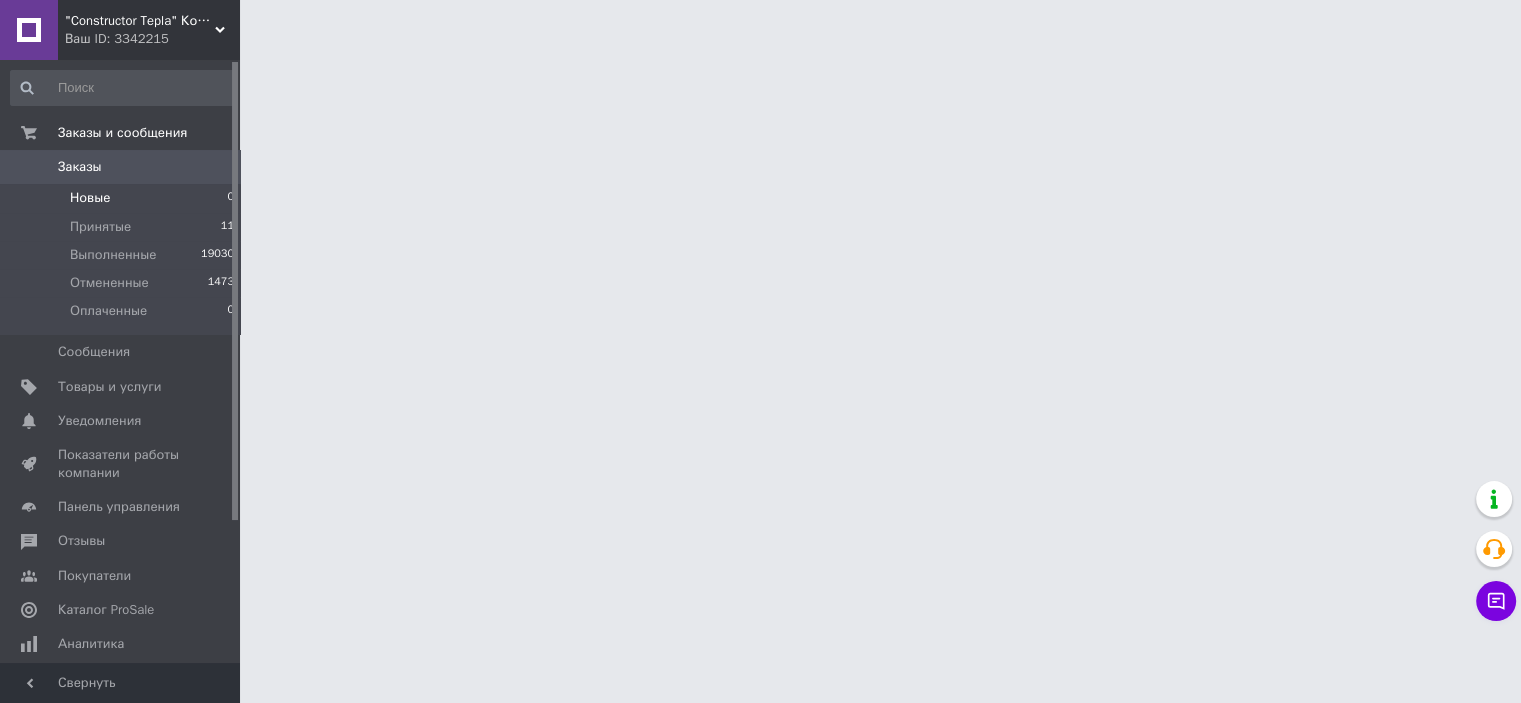 scroll, scrollTop: 0, scrollLeft: 0, axis: both 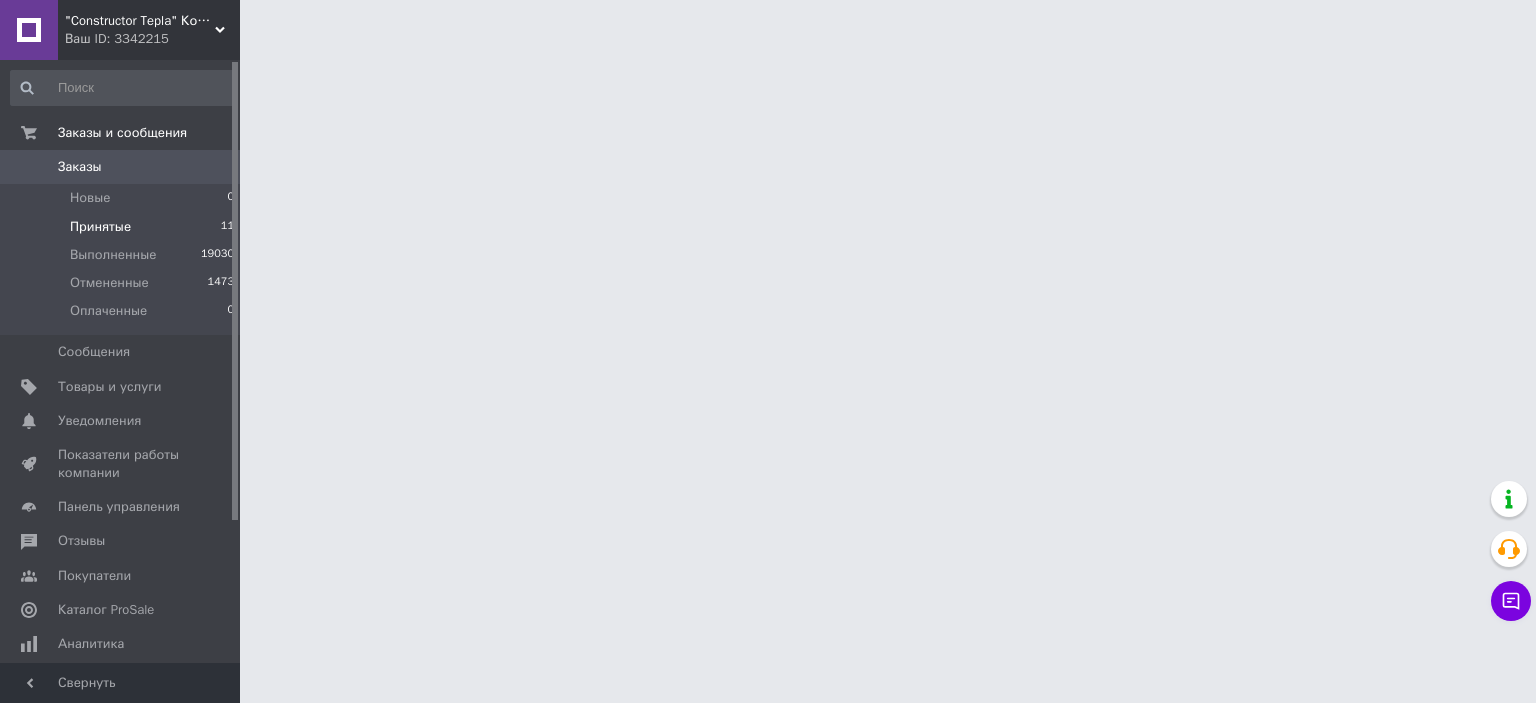 click on "Принятые" at bounding box center [100, 227] 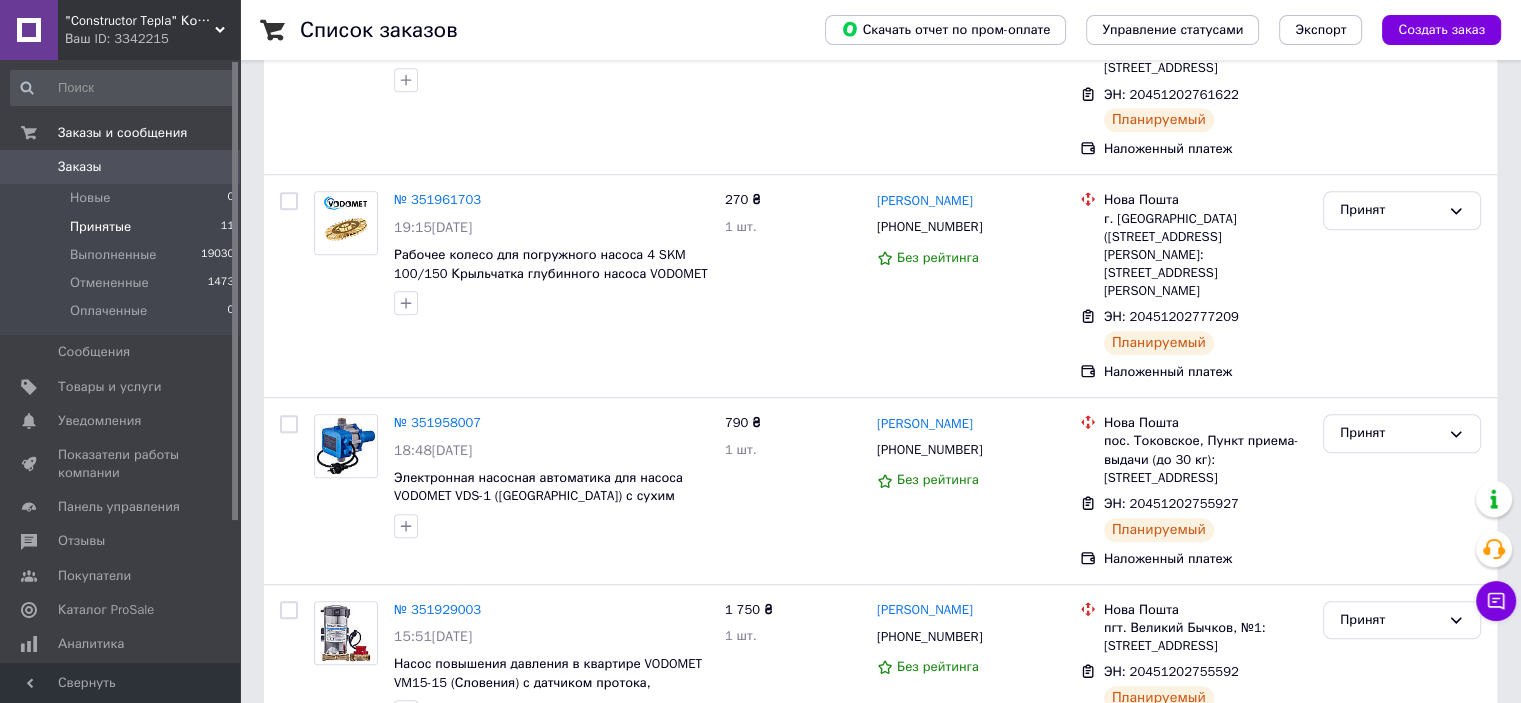 scroll, scrollTop: 1605, scrollLeft: 0, axis: vertical 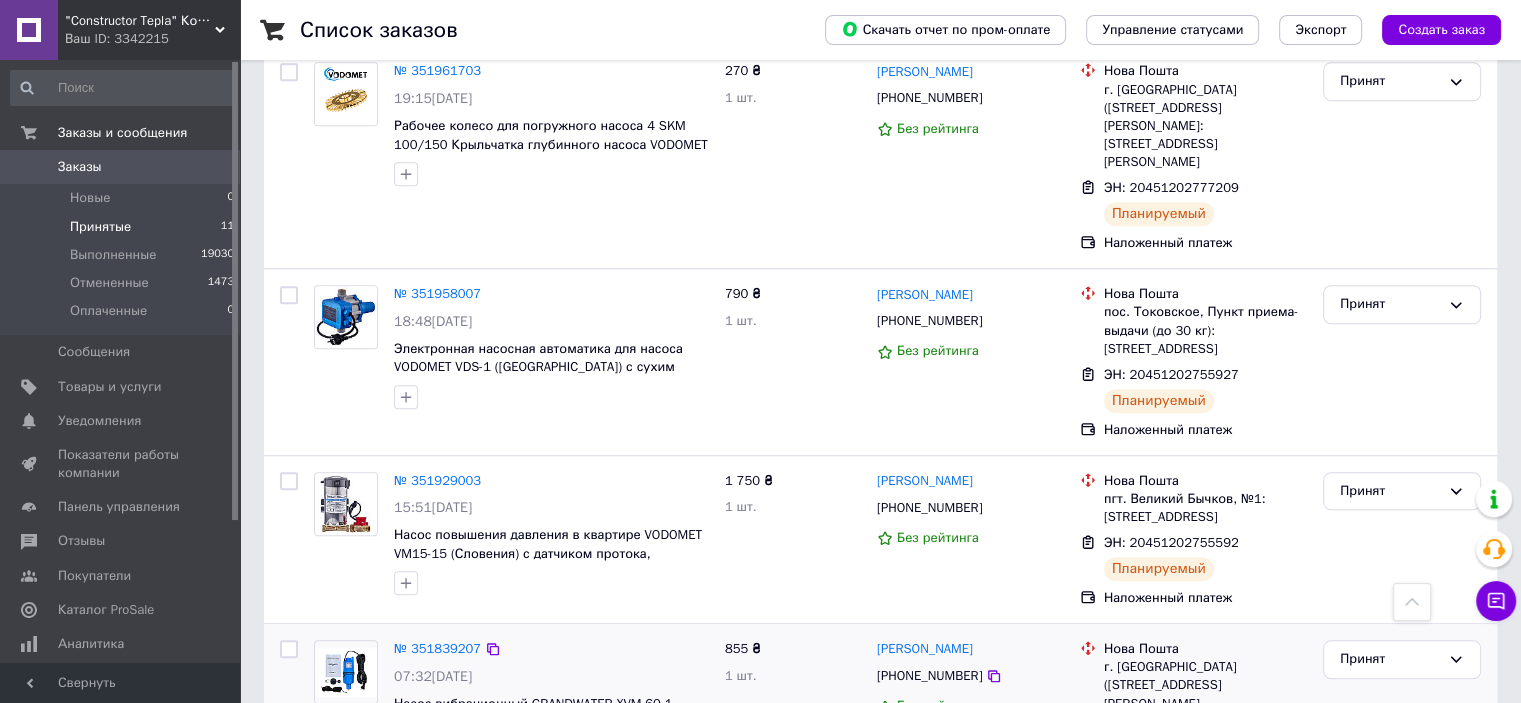 click on "Принят" at bounding box center [1402, 717] 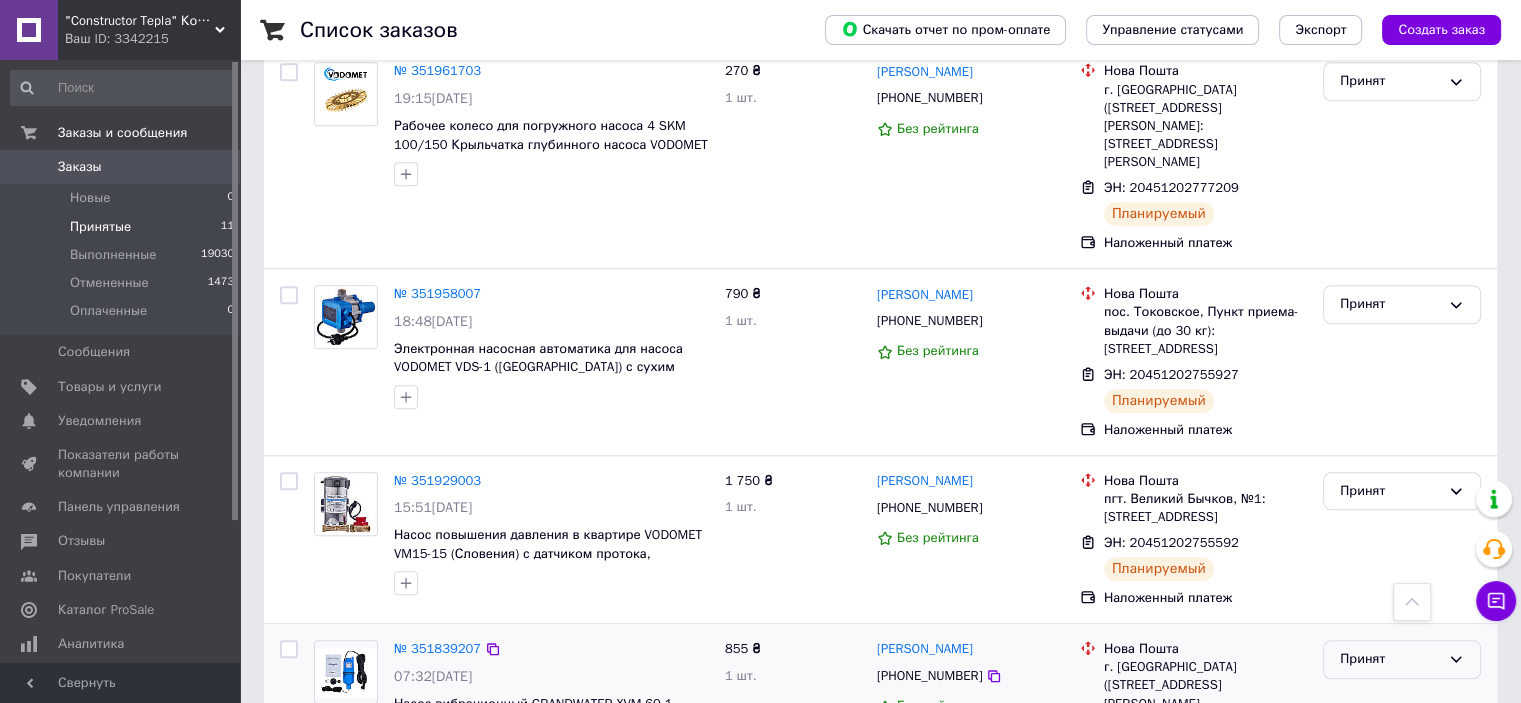 click on "Принят" at bounding box center [1390, 659] 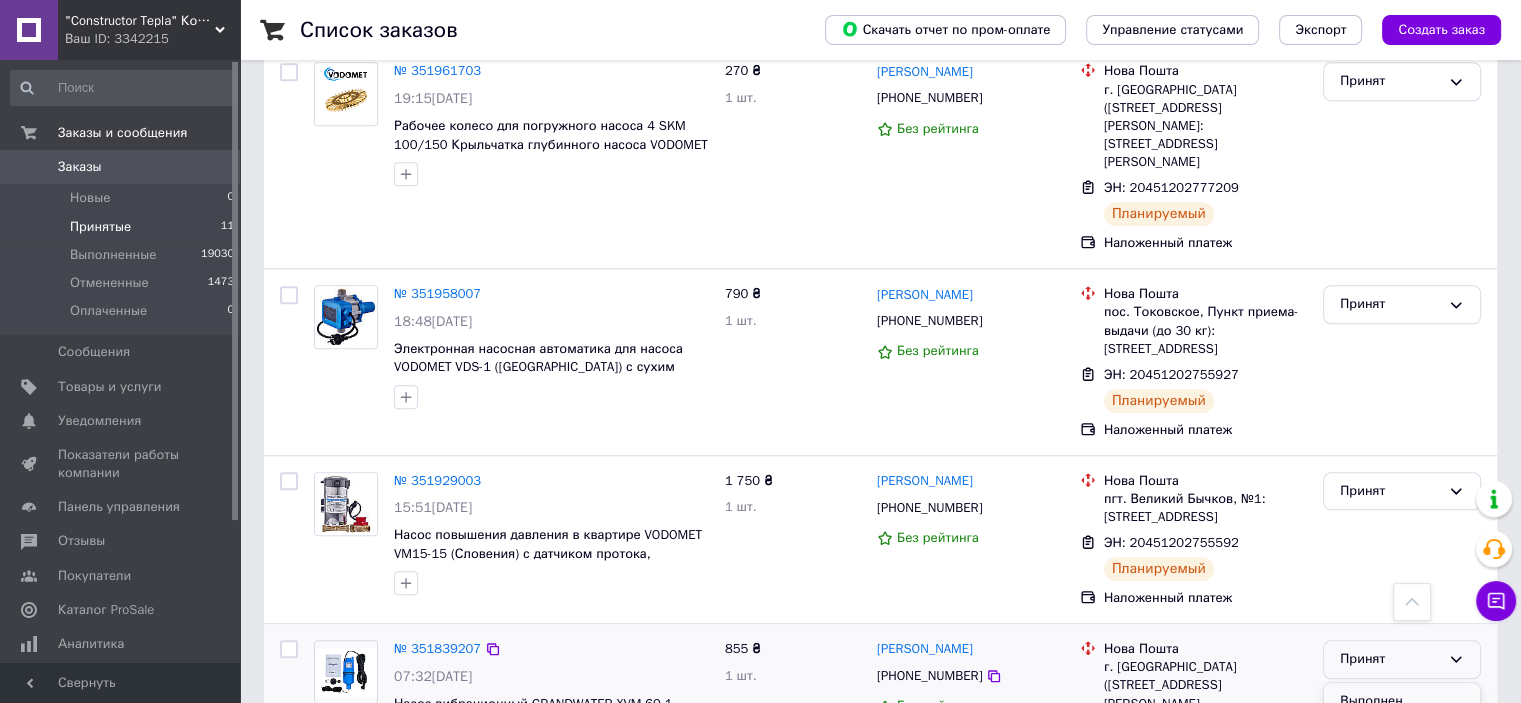 click on "Выполнен" at bounding box center (1402, 701) 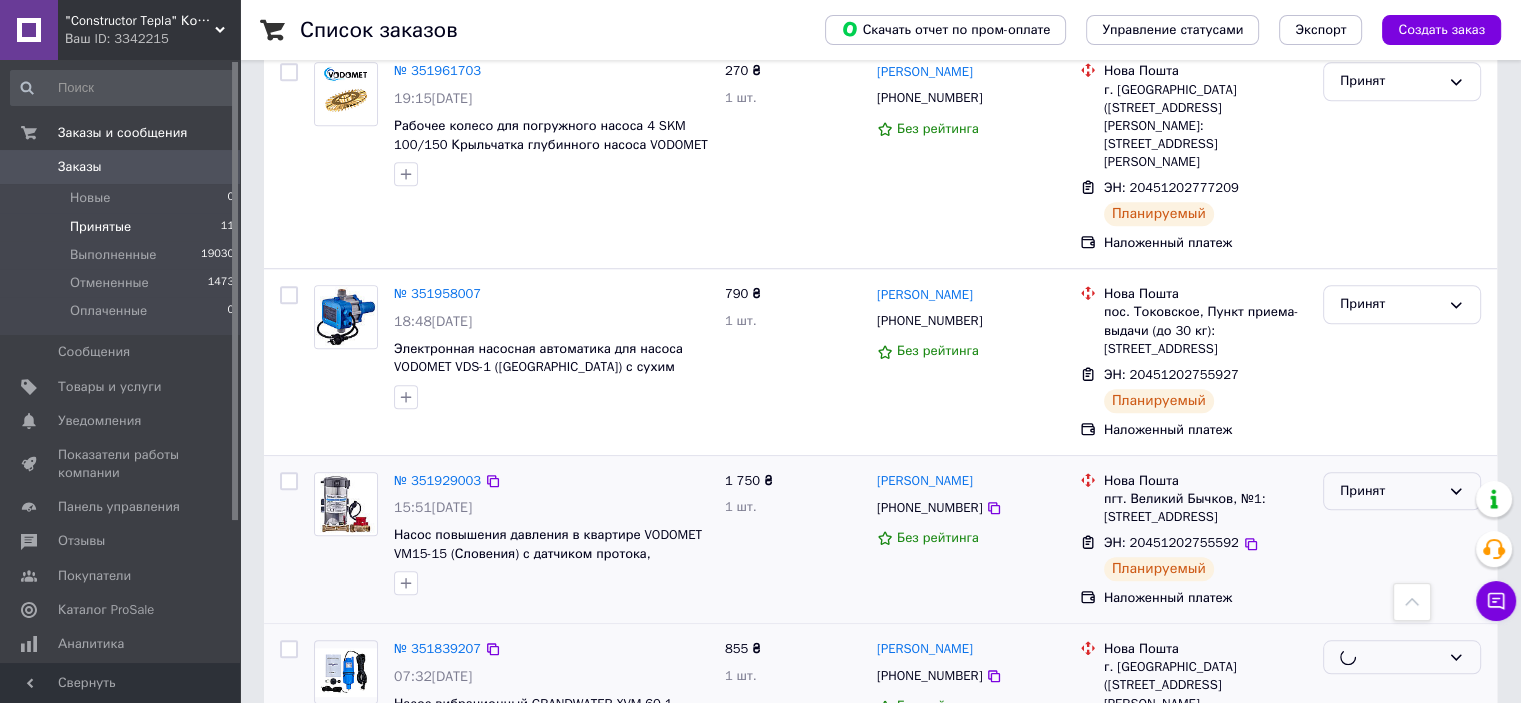 click on "Принят" at bounding box center (1402, 491) 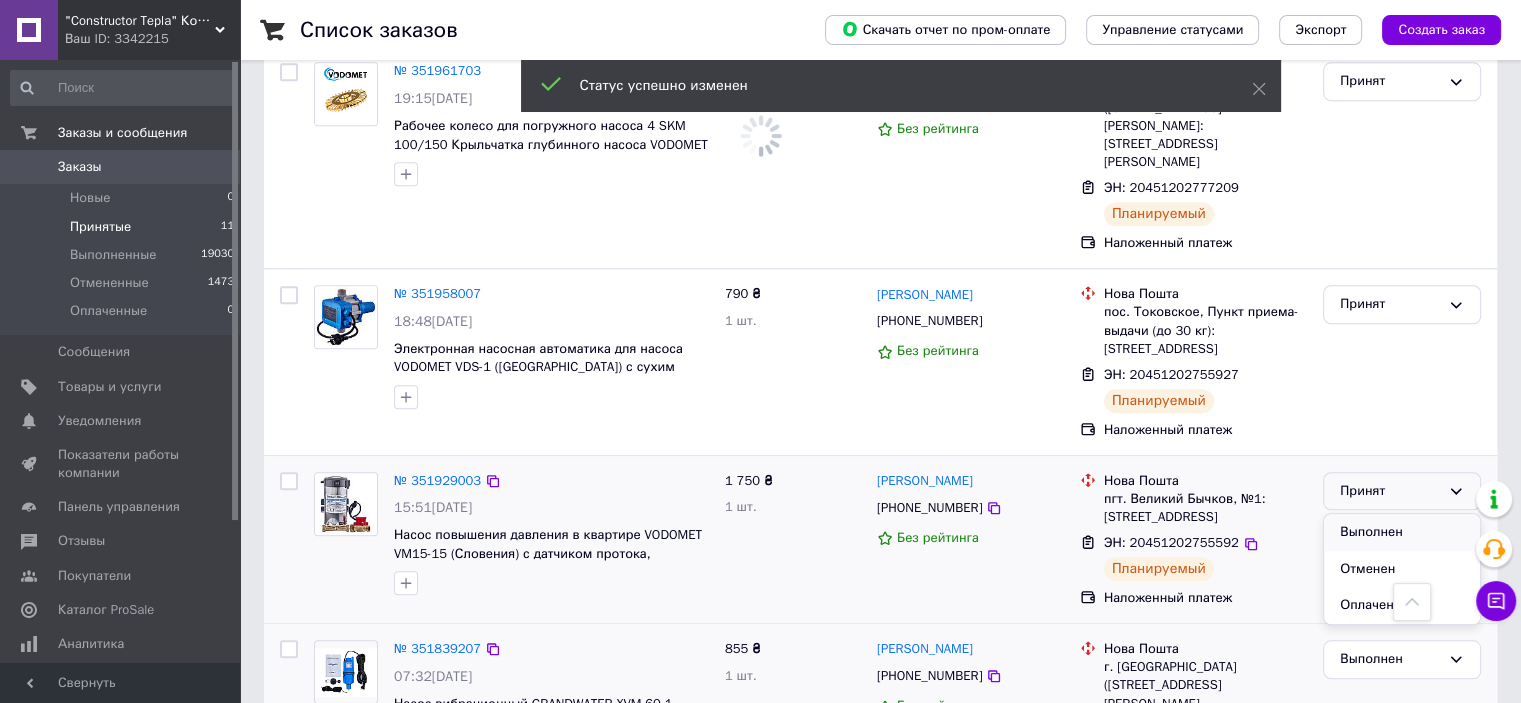 click on "Выполнен" at bounding box center [1402, 532] 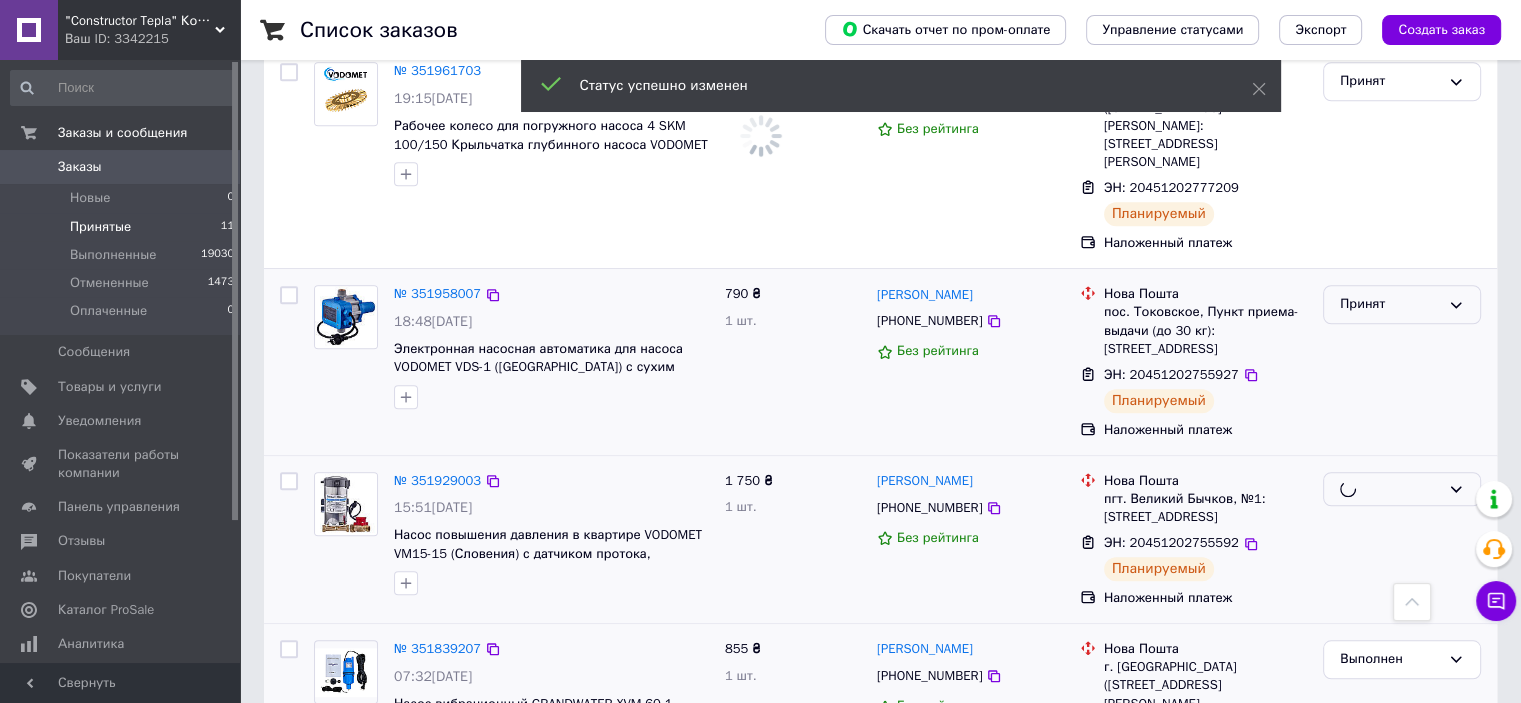 click on "Принят" at bounding box center (1390, 304) 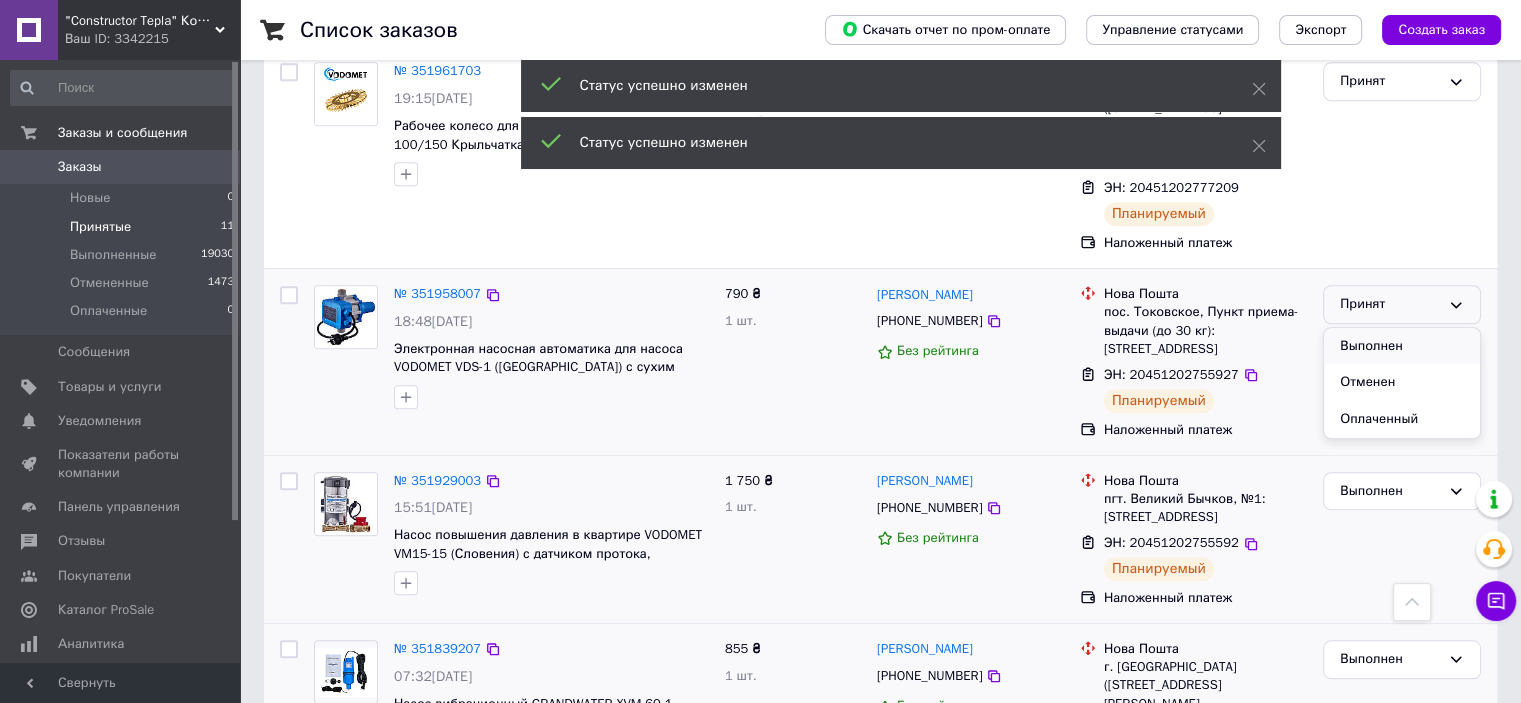 click on "Выполнен" at bounding box center (1402, 346) 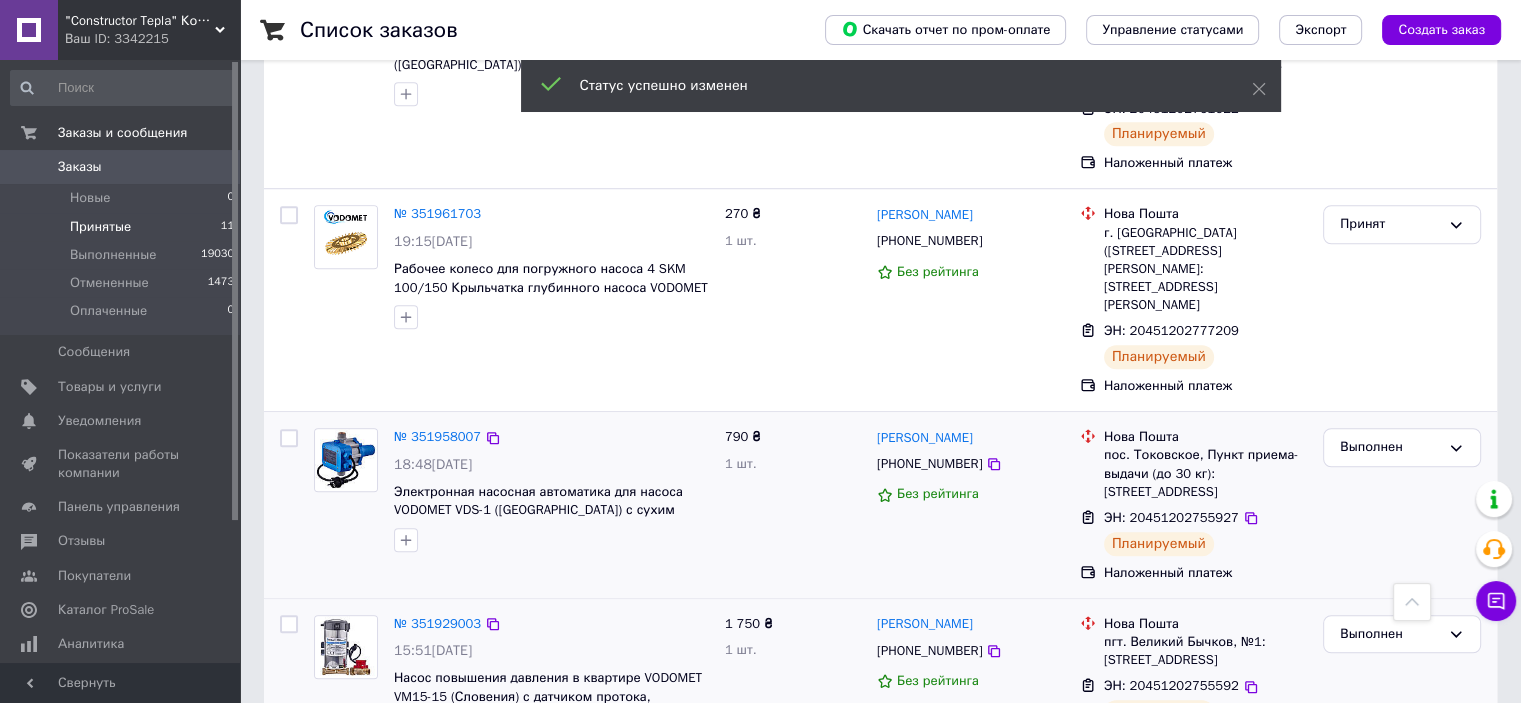 scroll, scrollTop: 1405, scrollLeft: 0, axis: vertical 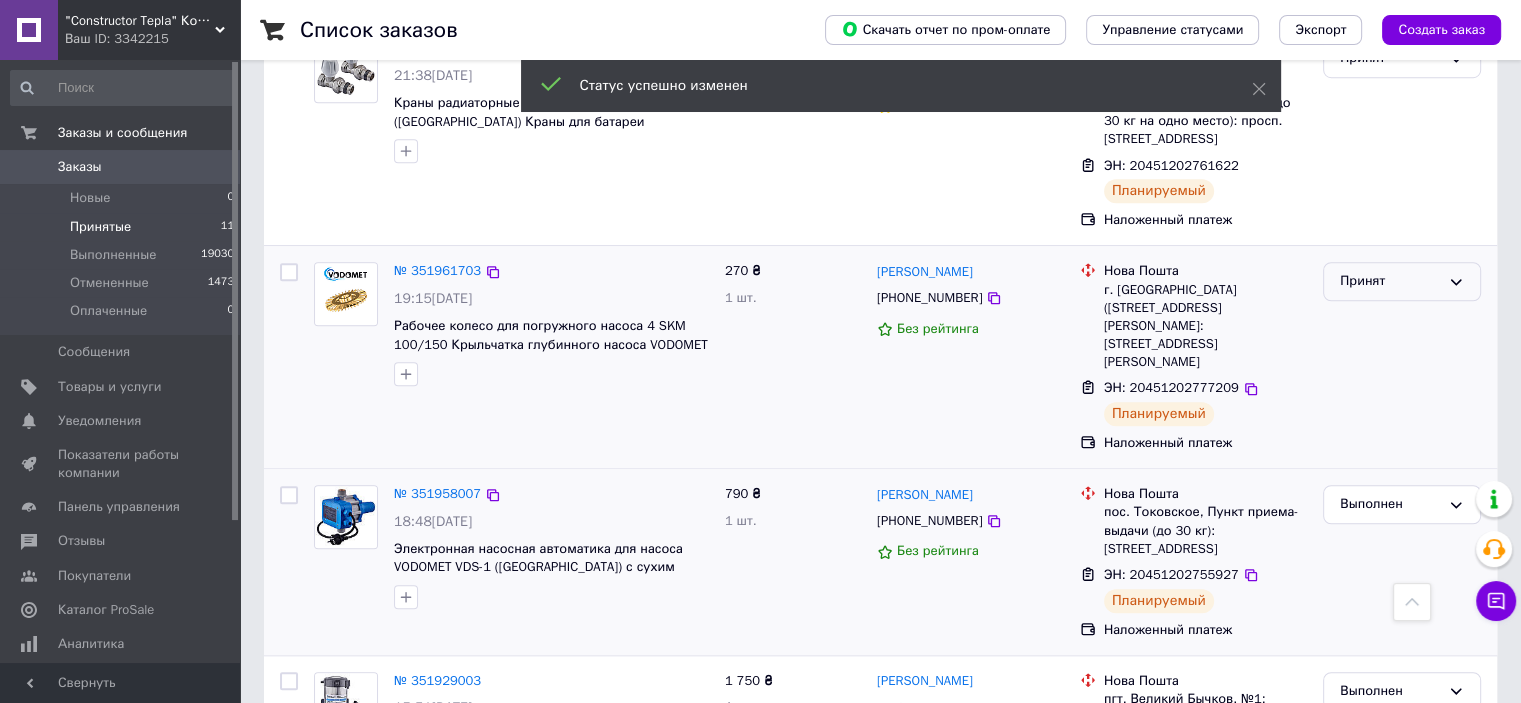 click on "Принят" at bounding box center (1390, 281) 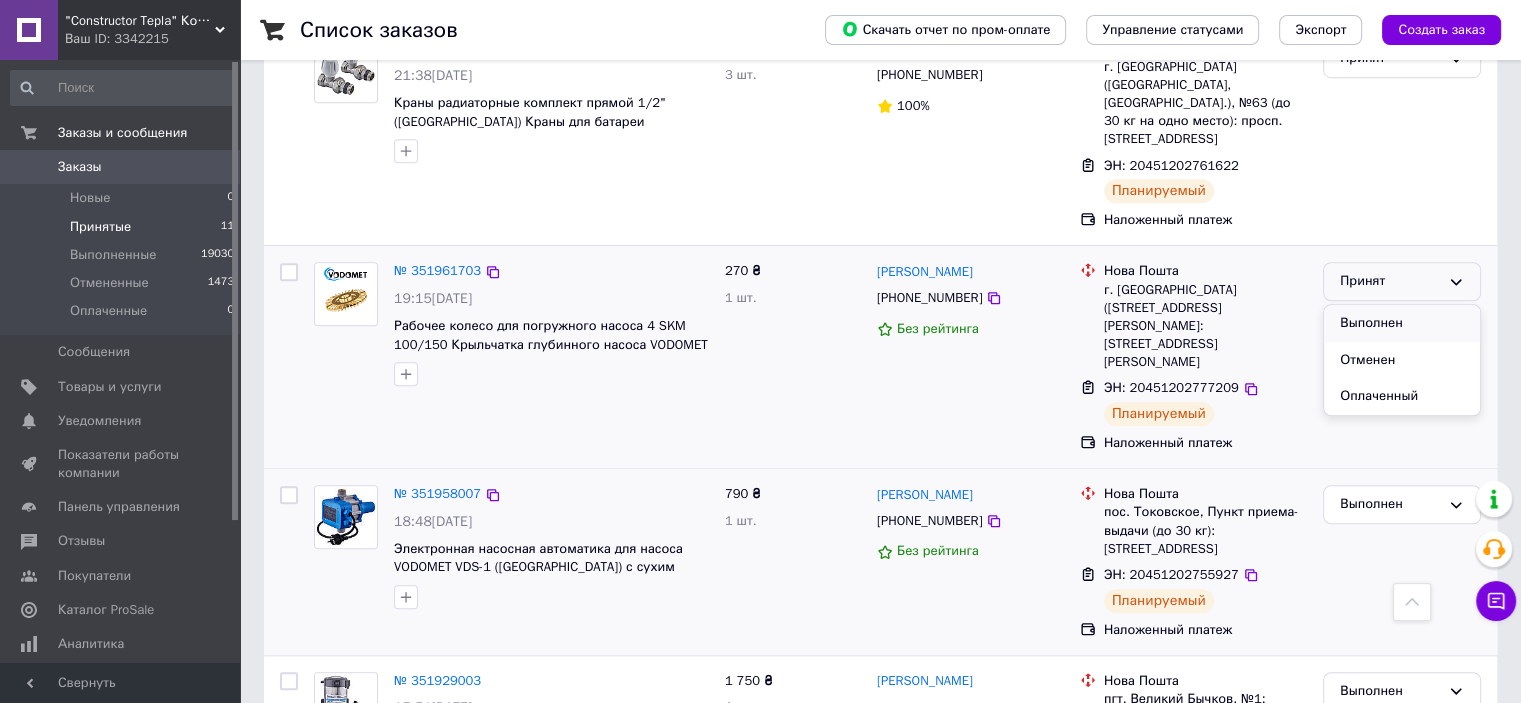 click on "Выполнен" at bounding box center [1402, 323] 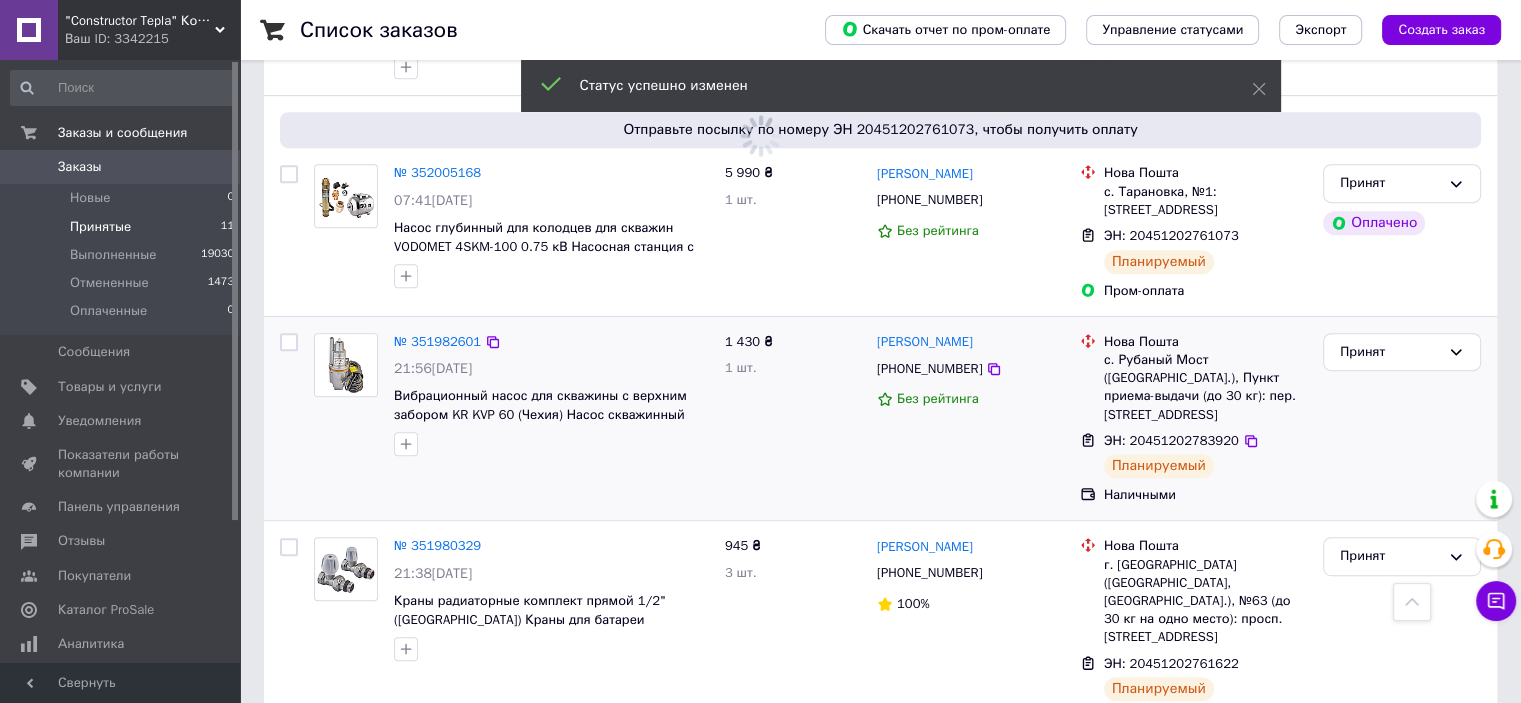 scroll, scrollTop: 905, scrollLeft: 0, axis: vertical 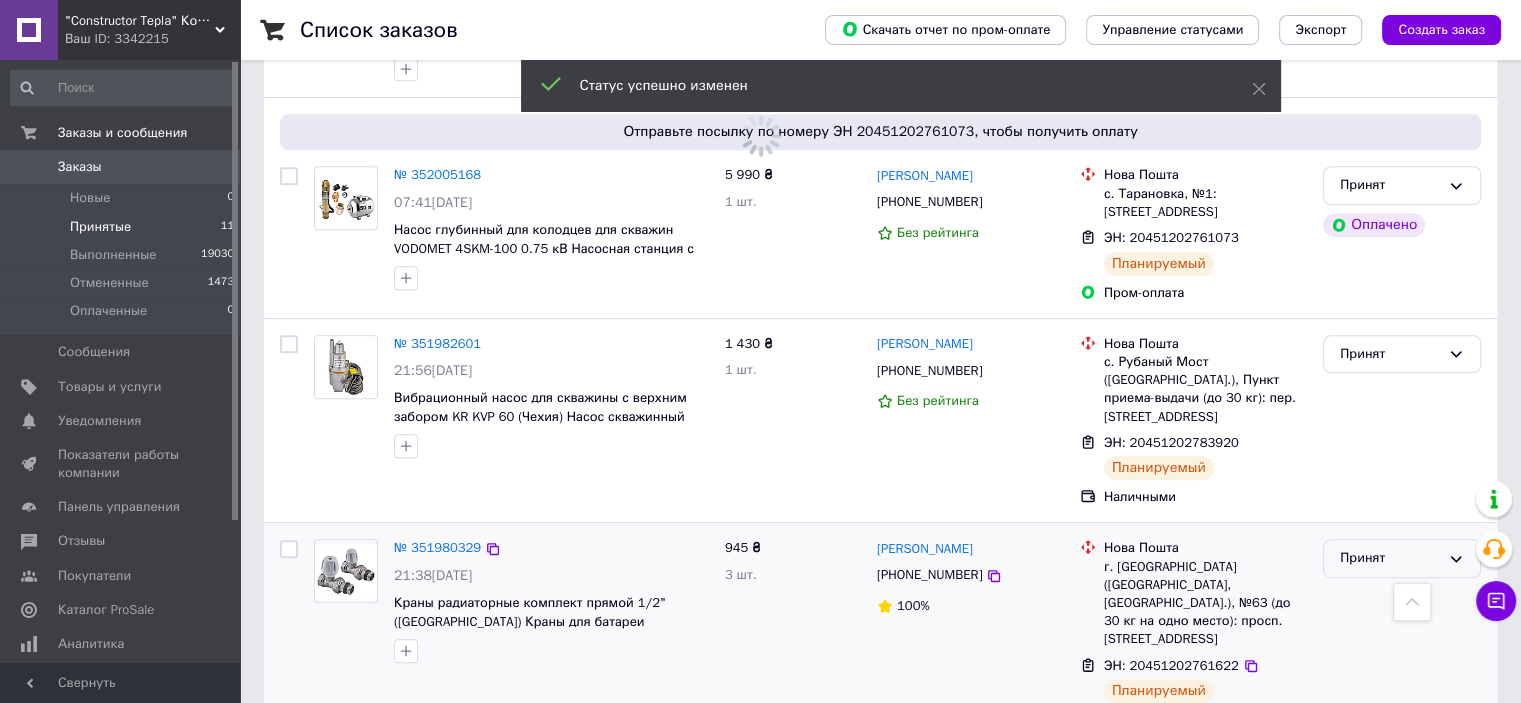 click on "Принят" at bounding box center (1390, 558) 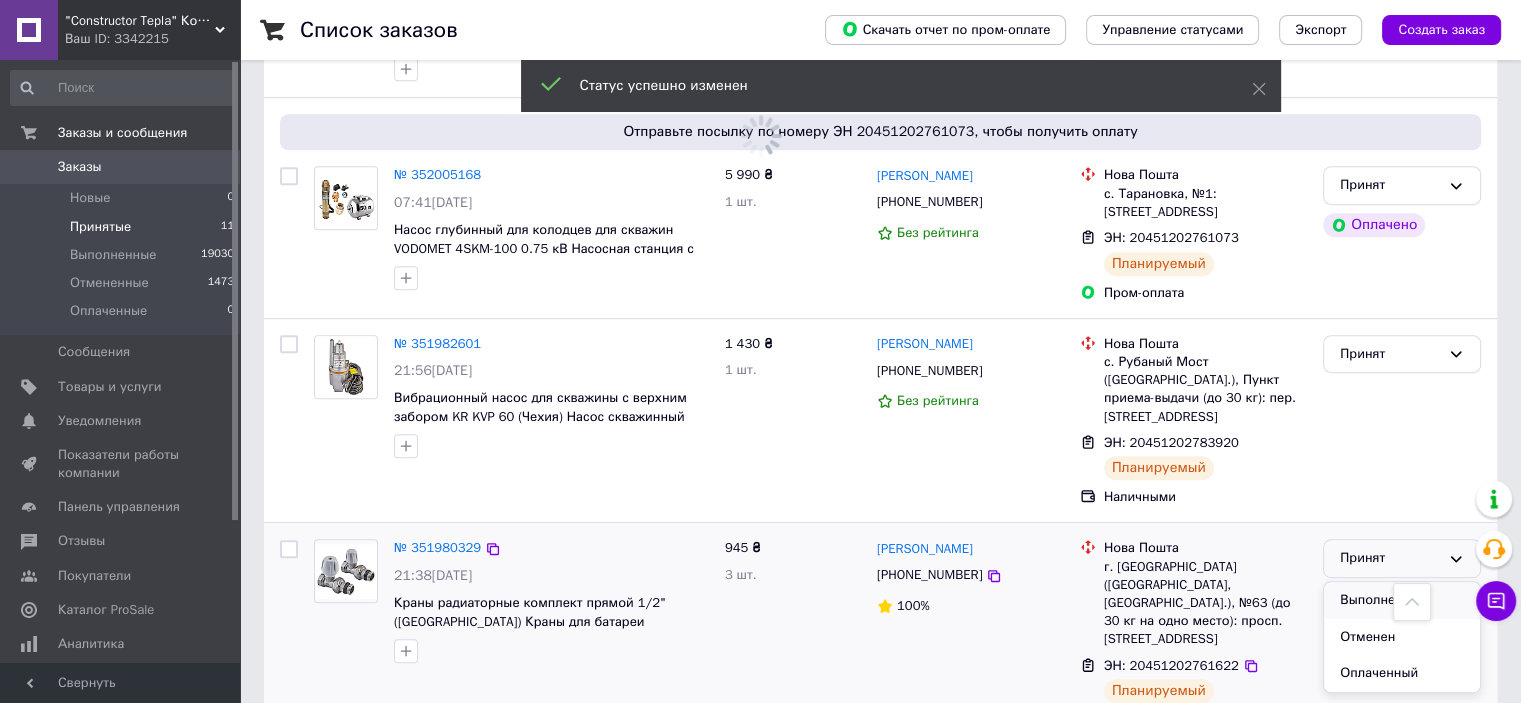 click on "Выполнен" at bounding box center [1402, 600] 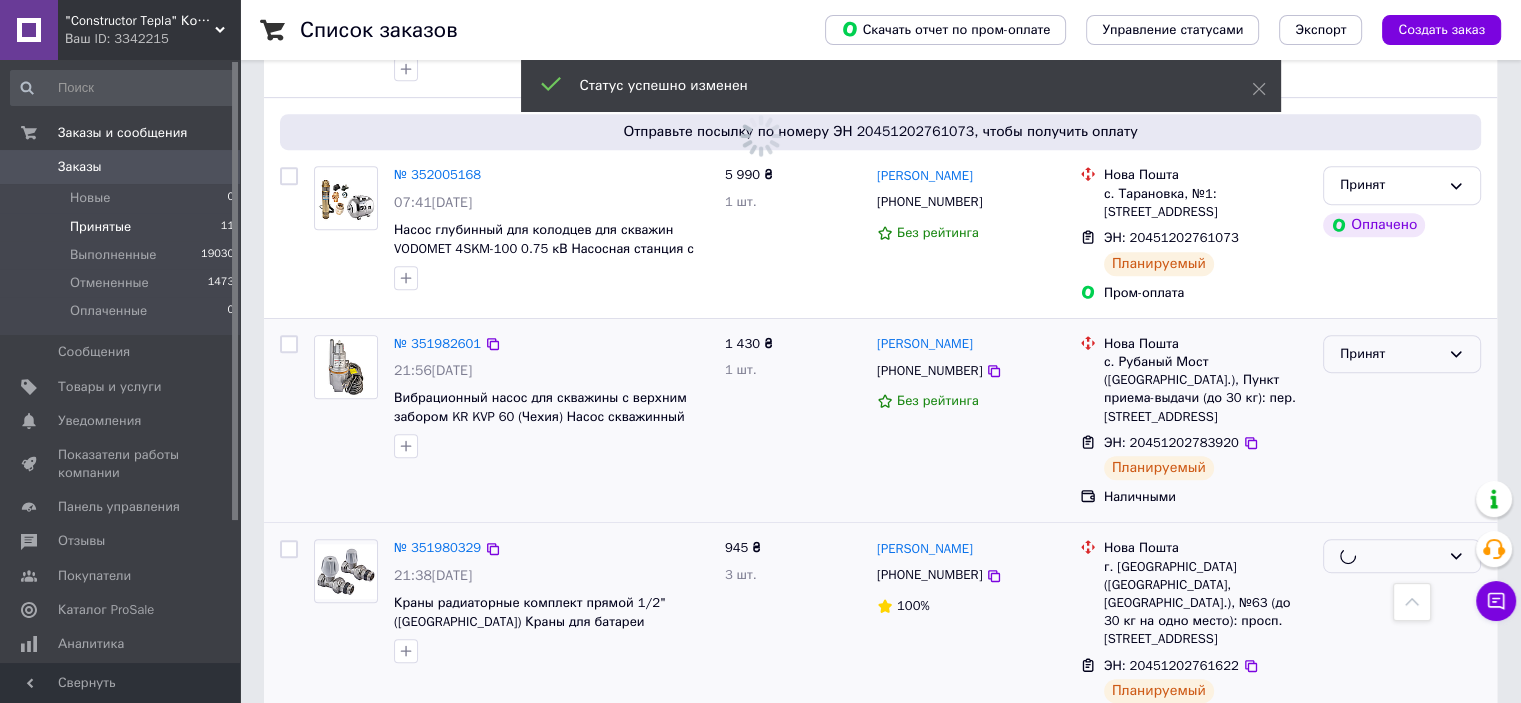 click on "Принят" at bounding box center [1402, 354] 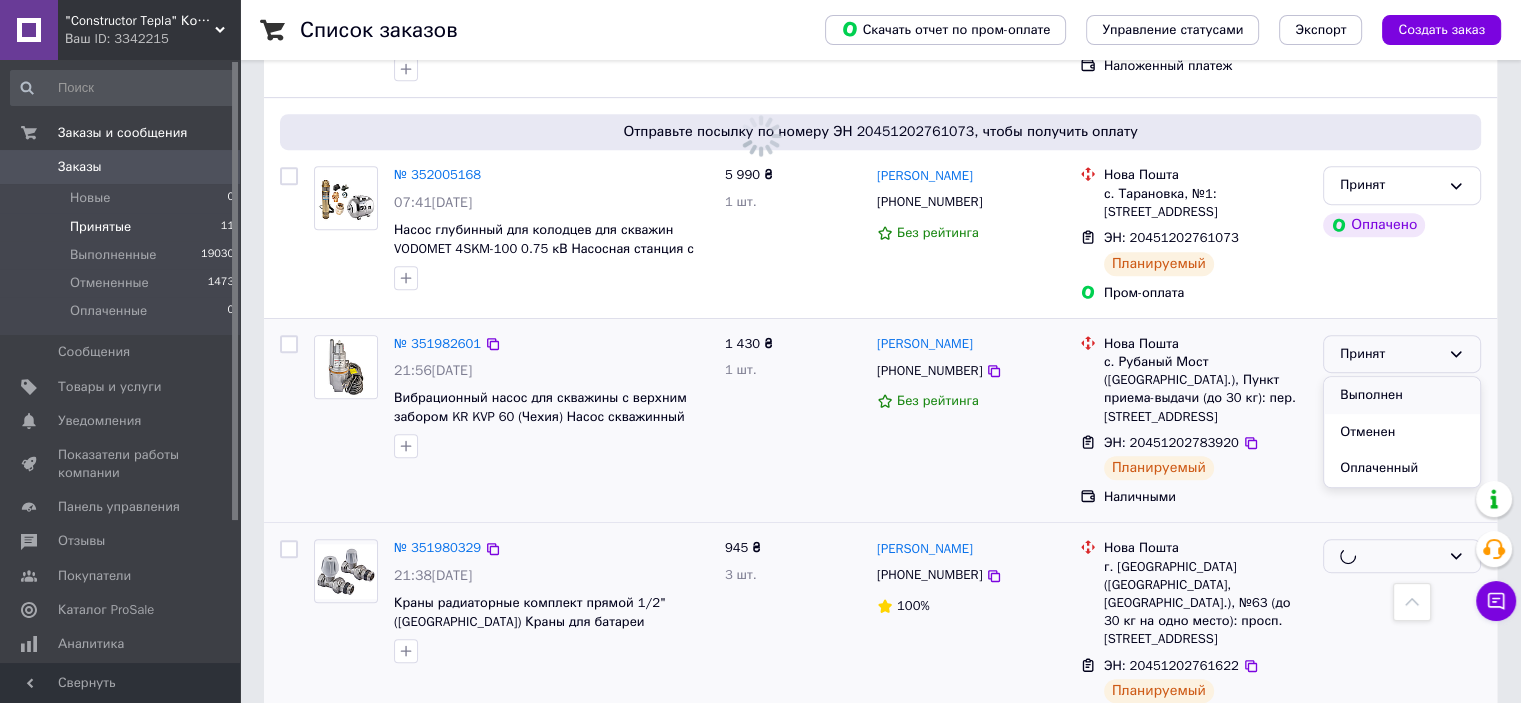 click on "Выполнен" at bounding box center (1402, 395) 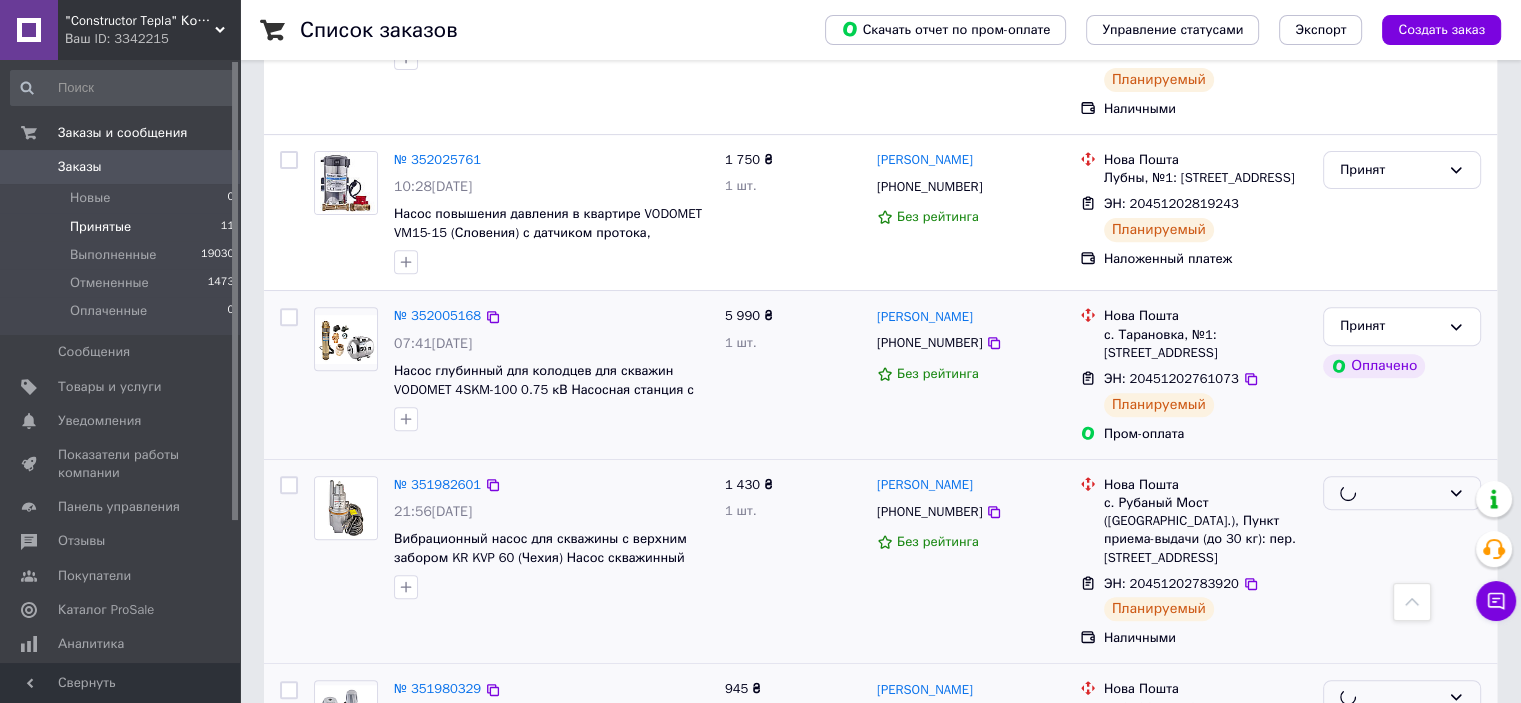 scroll, scrollTop: 705, scrollLeft: 0, axis: vertical 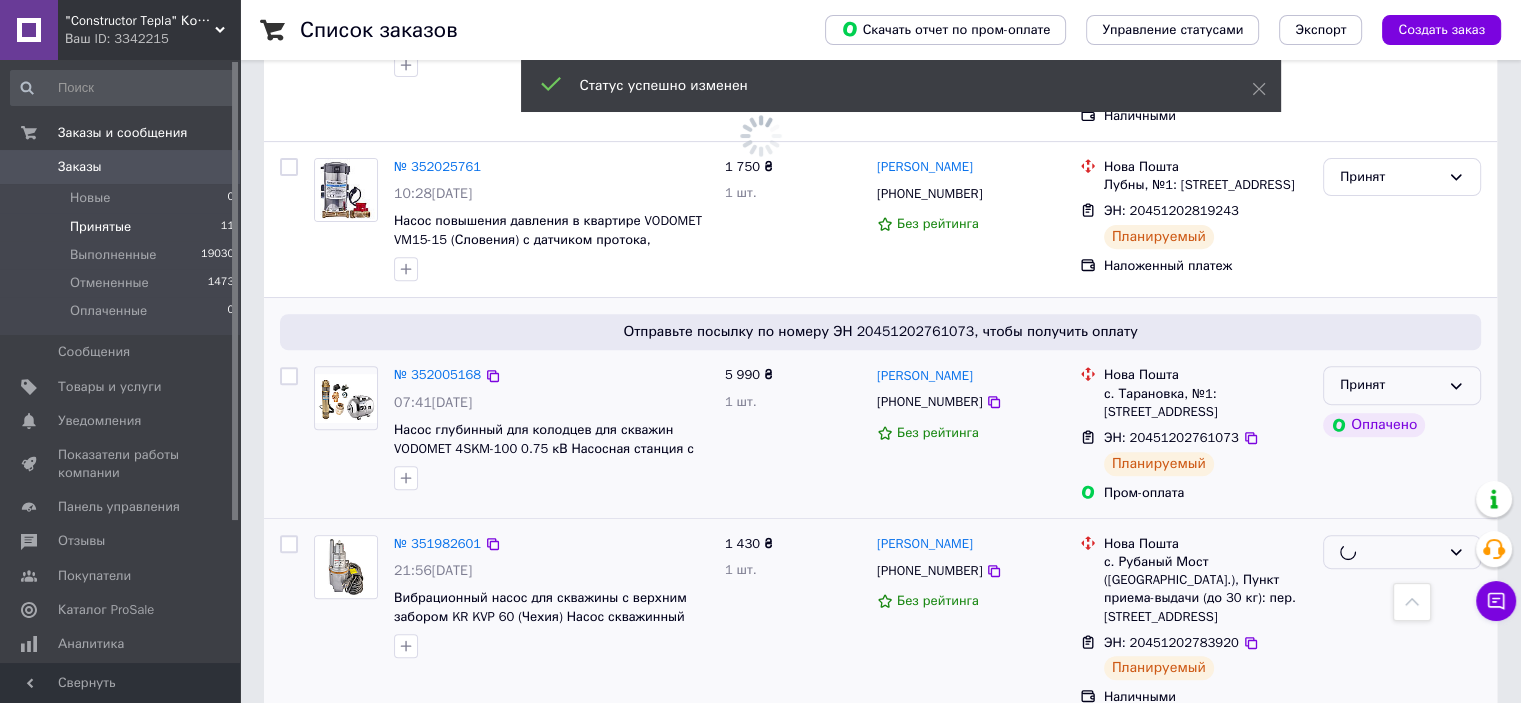 click on "Принят" at bounding box center (1402, 385) 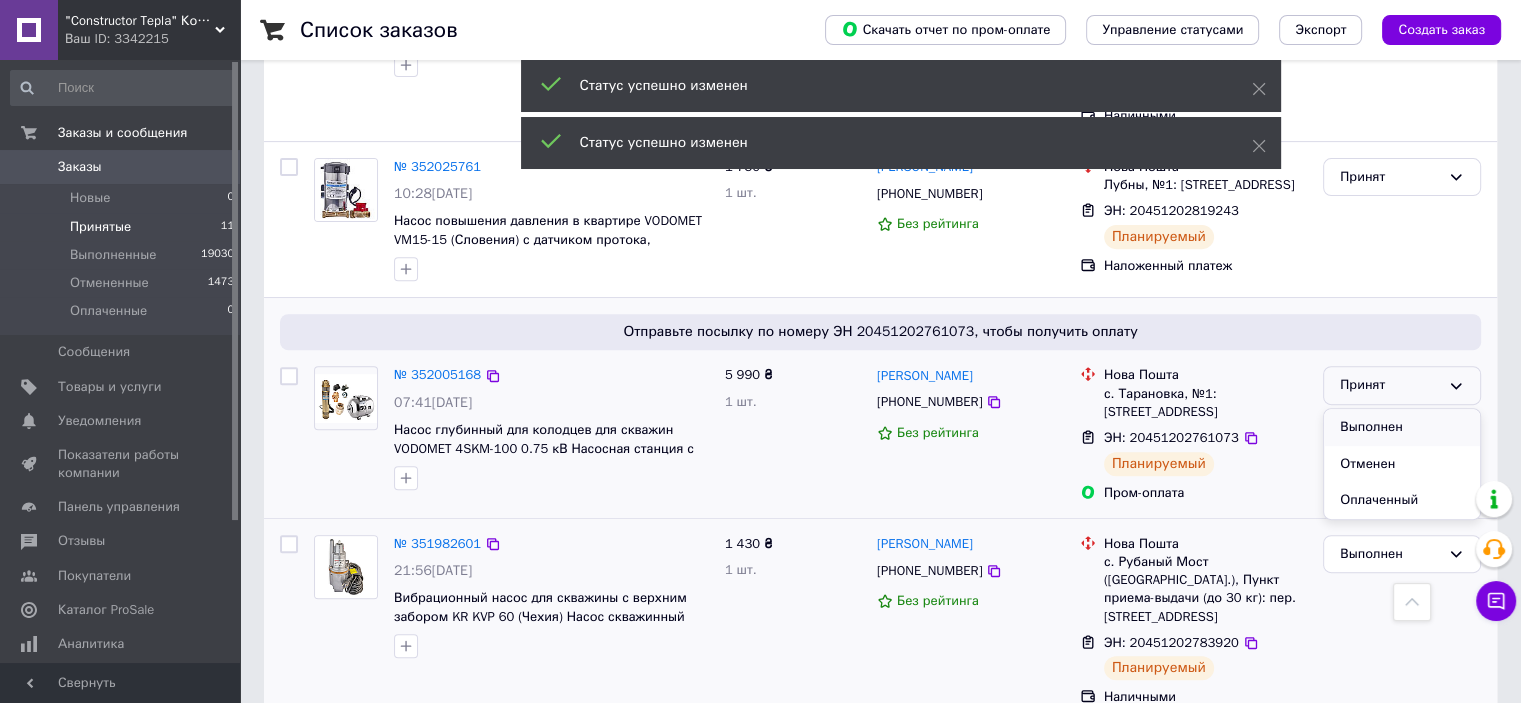 click on "Выполнен" at bounding box center (1402, 427) 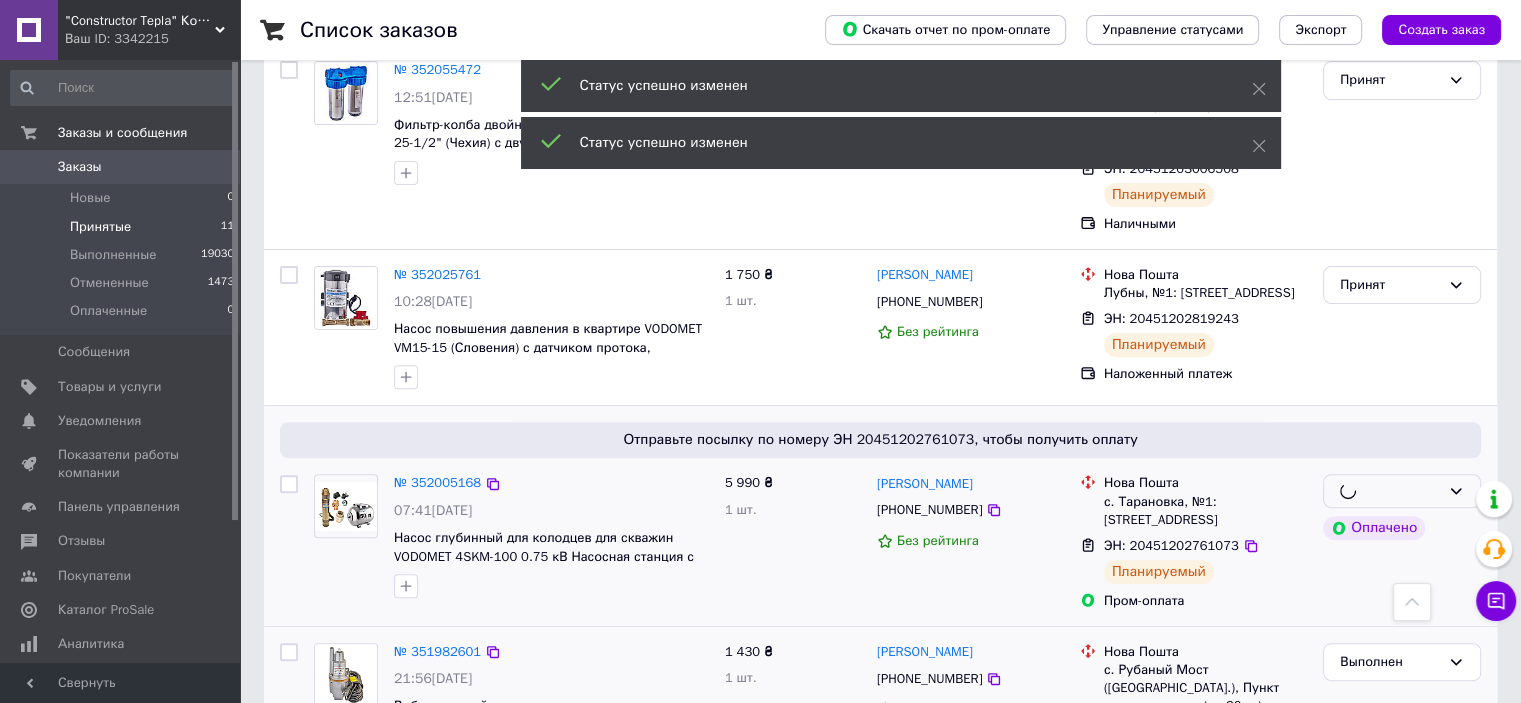 scroll, scrollTop: 405, scrollLeft: 0, axis: vertical 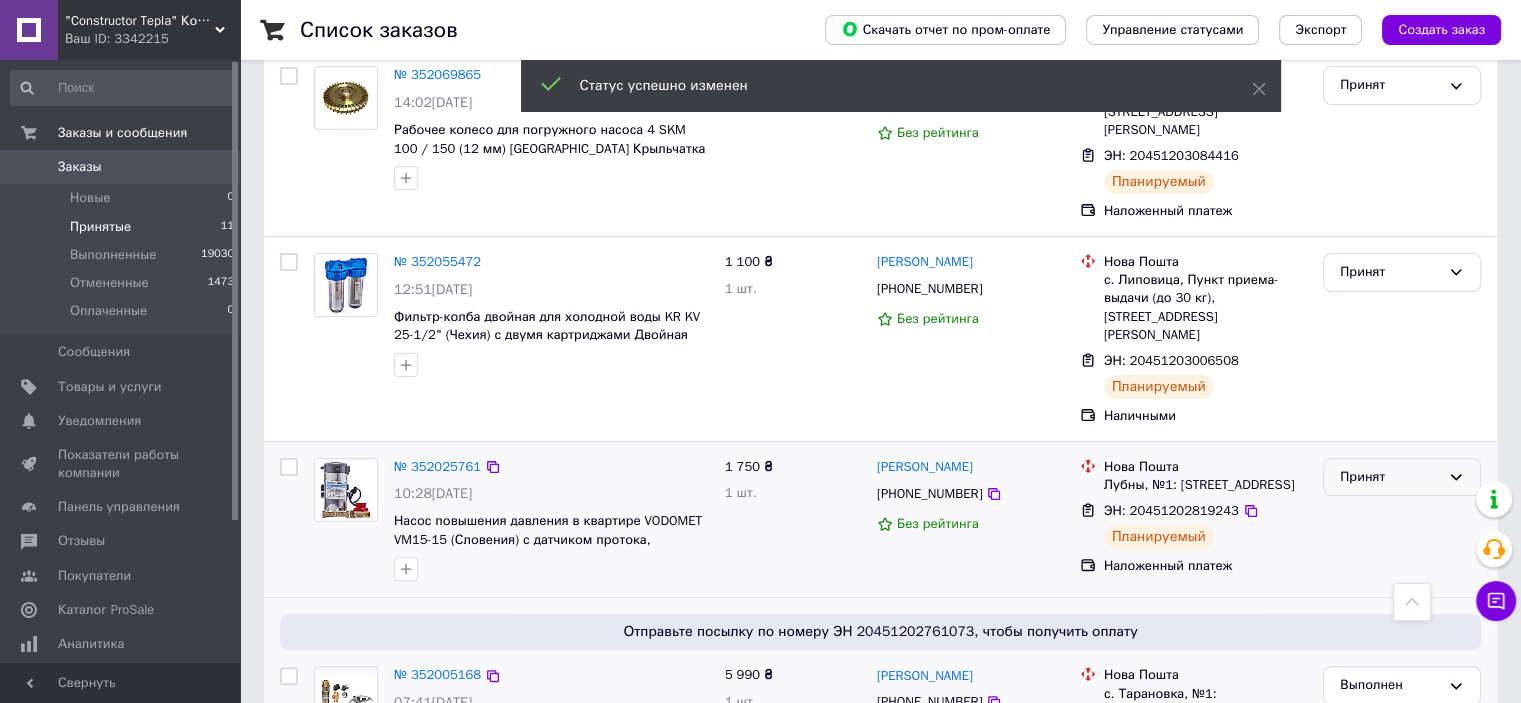 click on "Принят" at bounding box center [1390, 477] 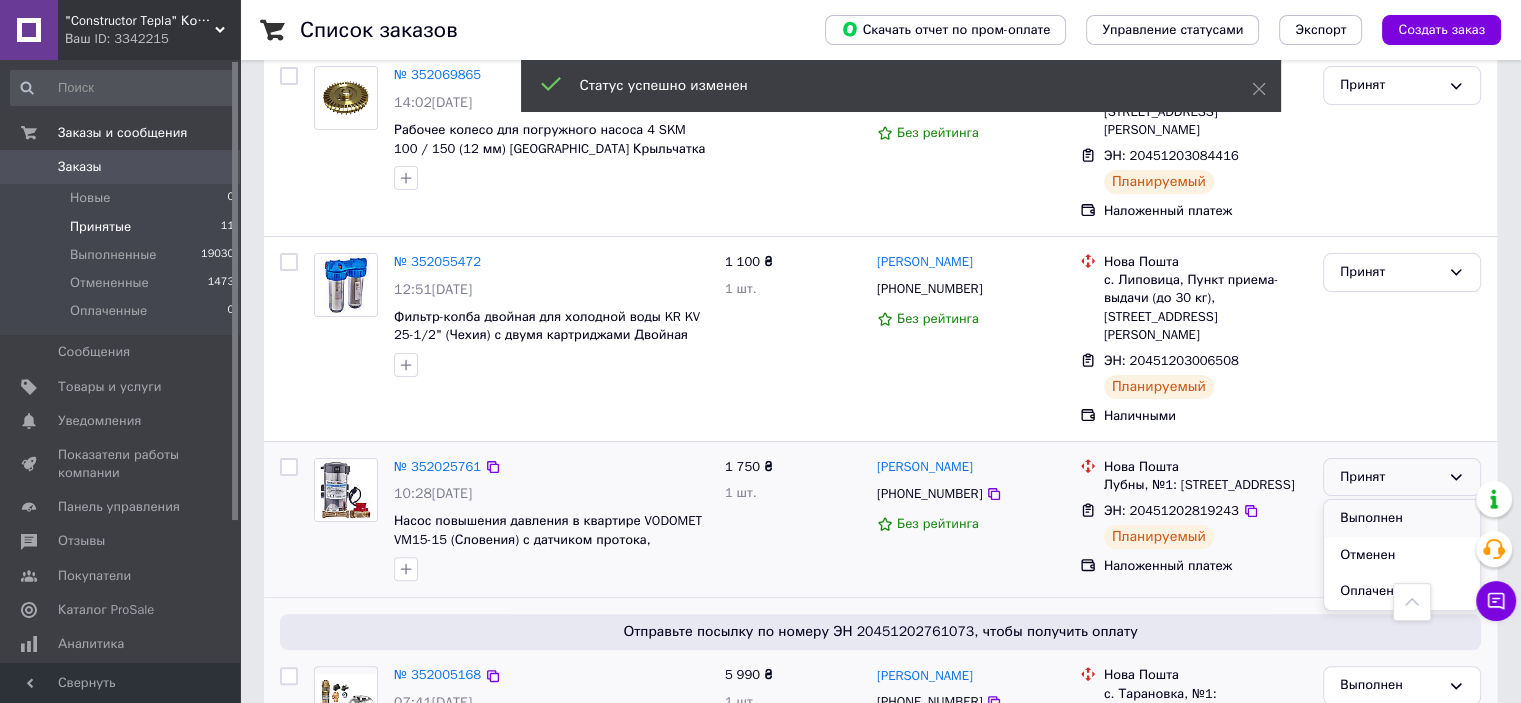 click on "Выполнен" at bounding box center (1402, 518) 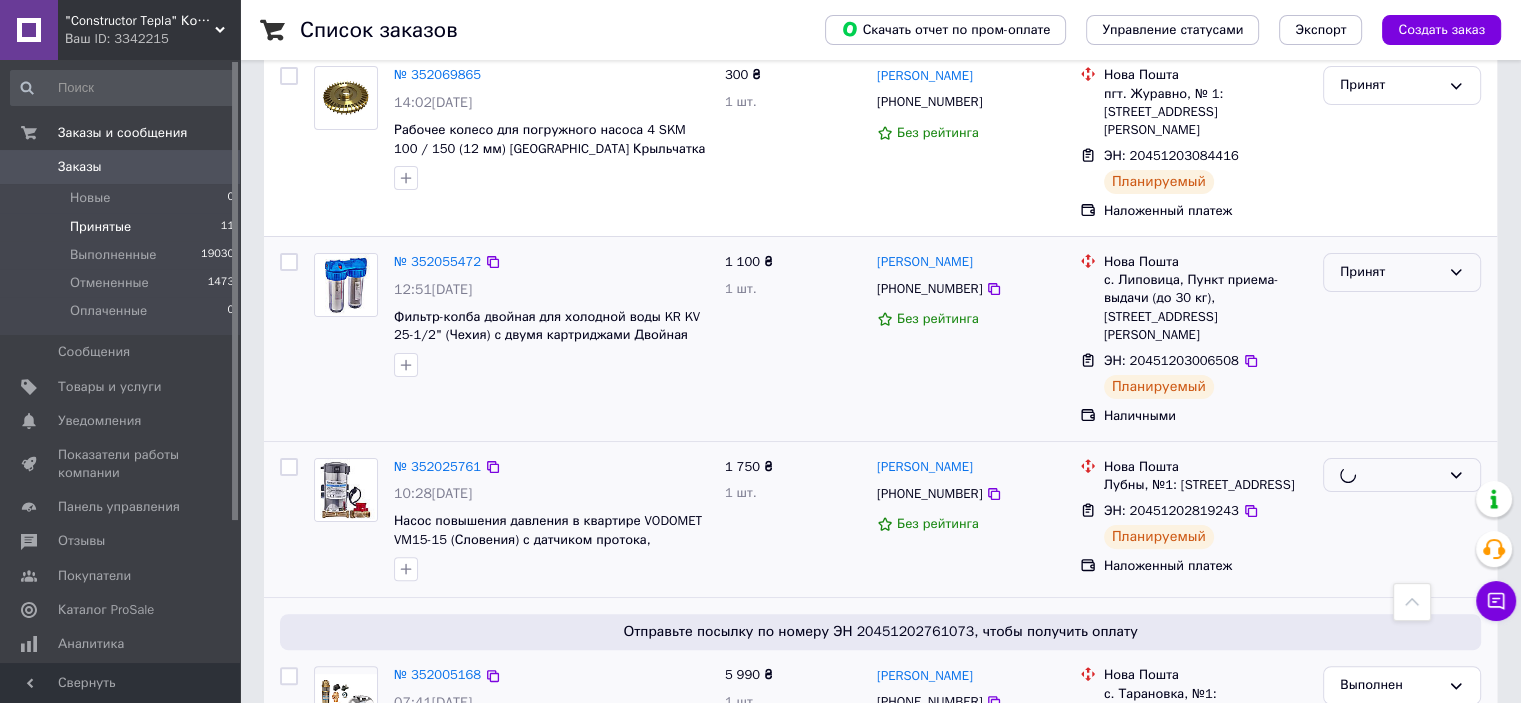 click on "Принят" at bounding box center (1390, 272) 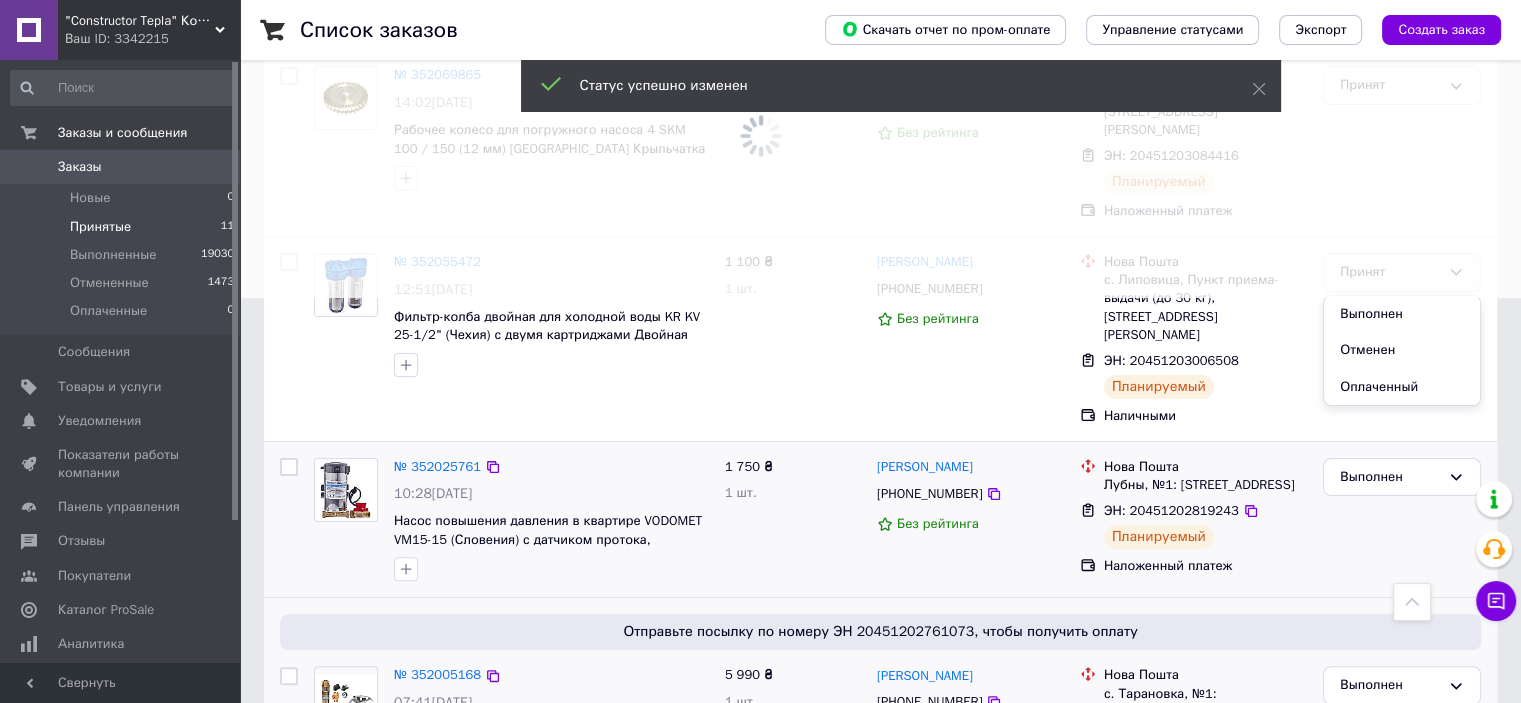 click at bounding box center [760, -54] 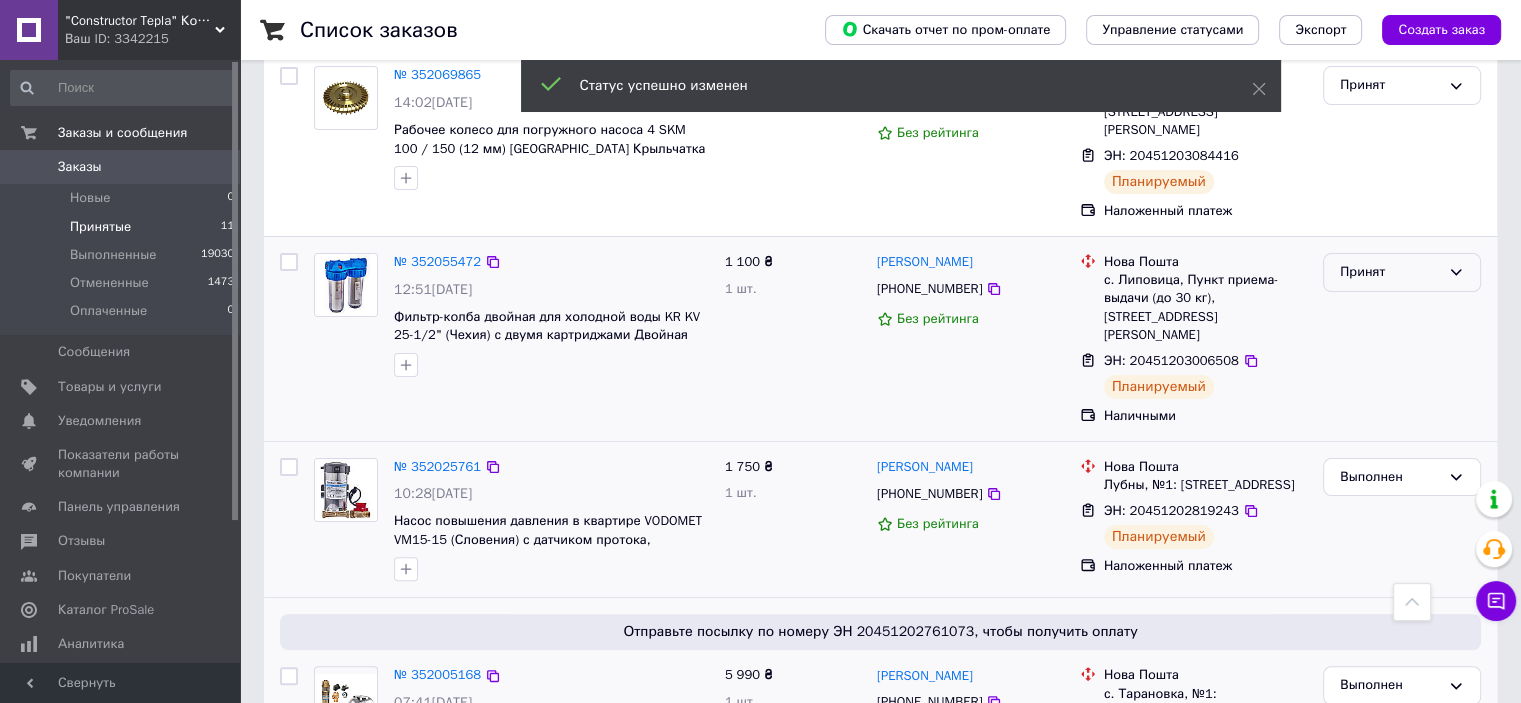 click on "Принят" at bounding box center (1402, 272) 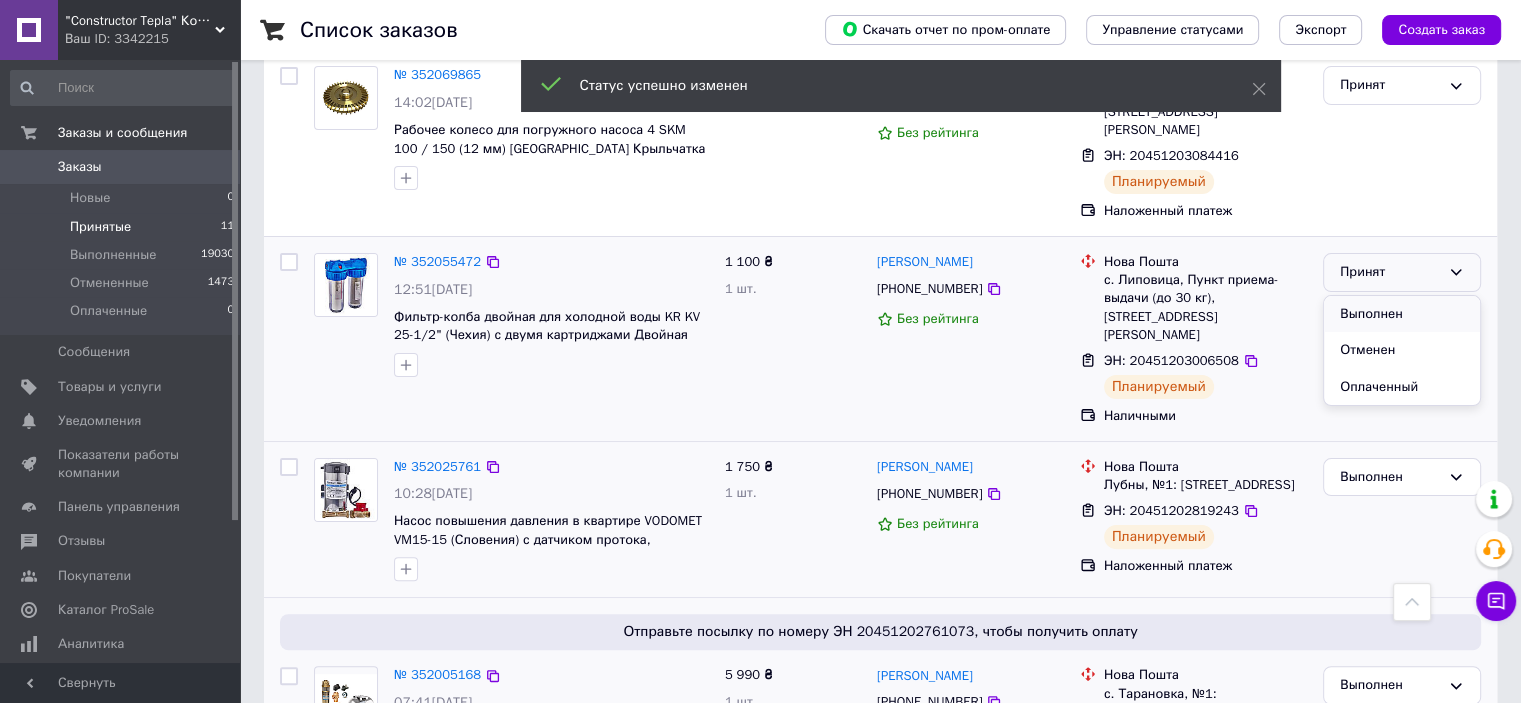 click on "Выполнен" at bounding box center [1402, 314] 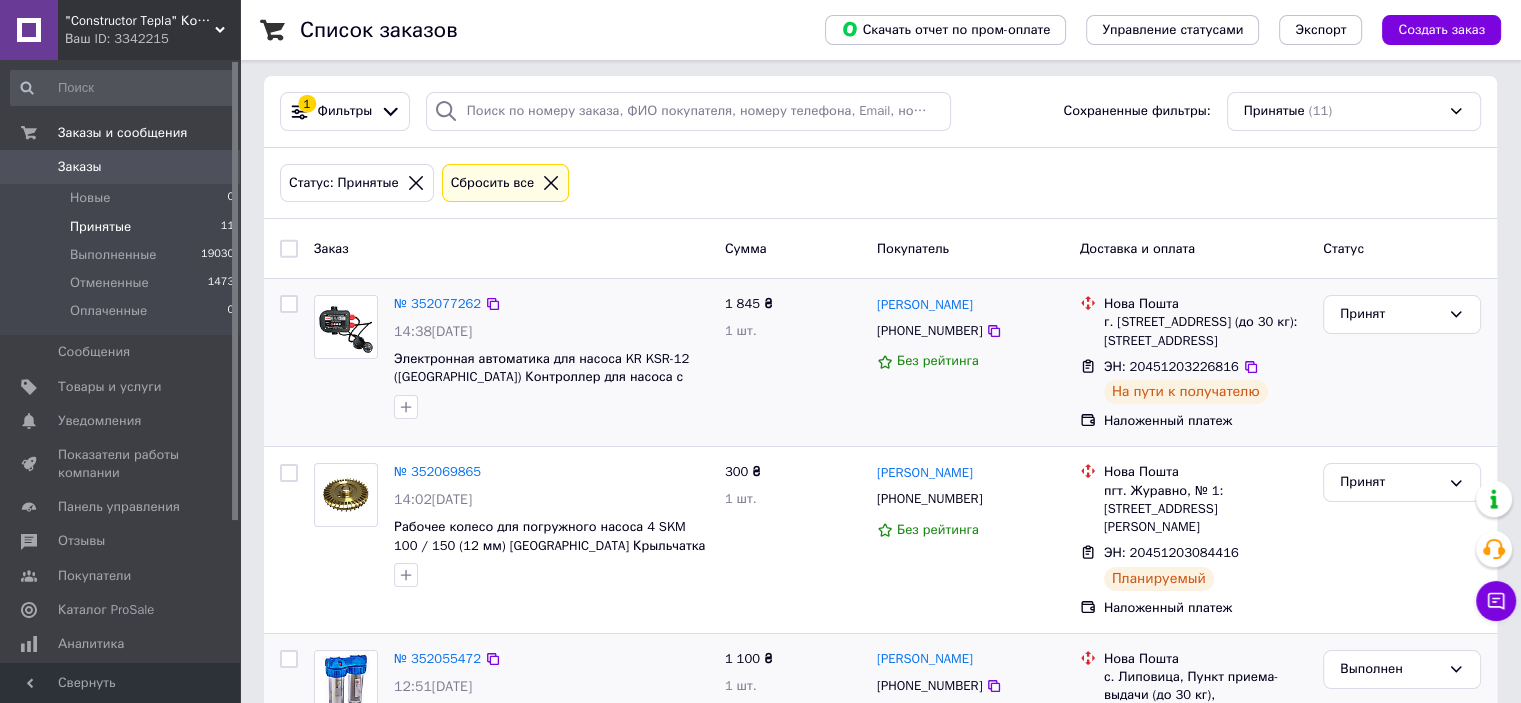 scroll, scrollTop: 5, scrollLeft: 0, axis: vertical 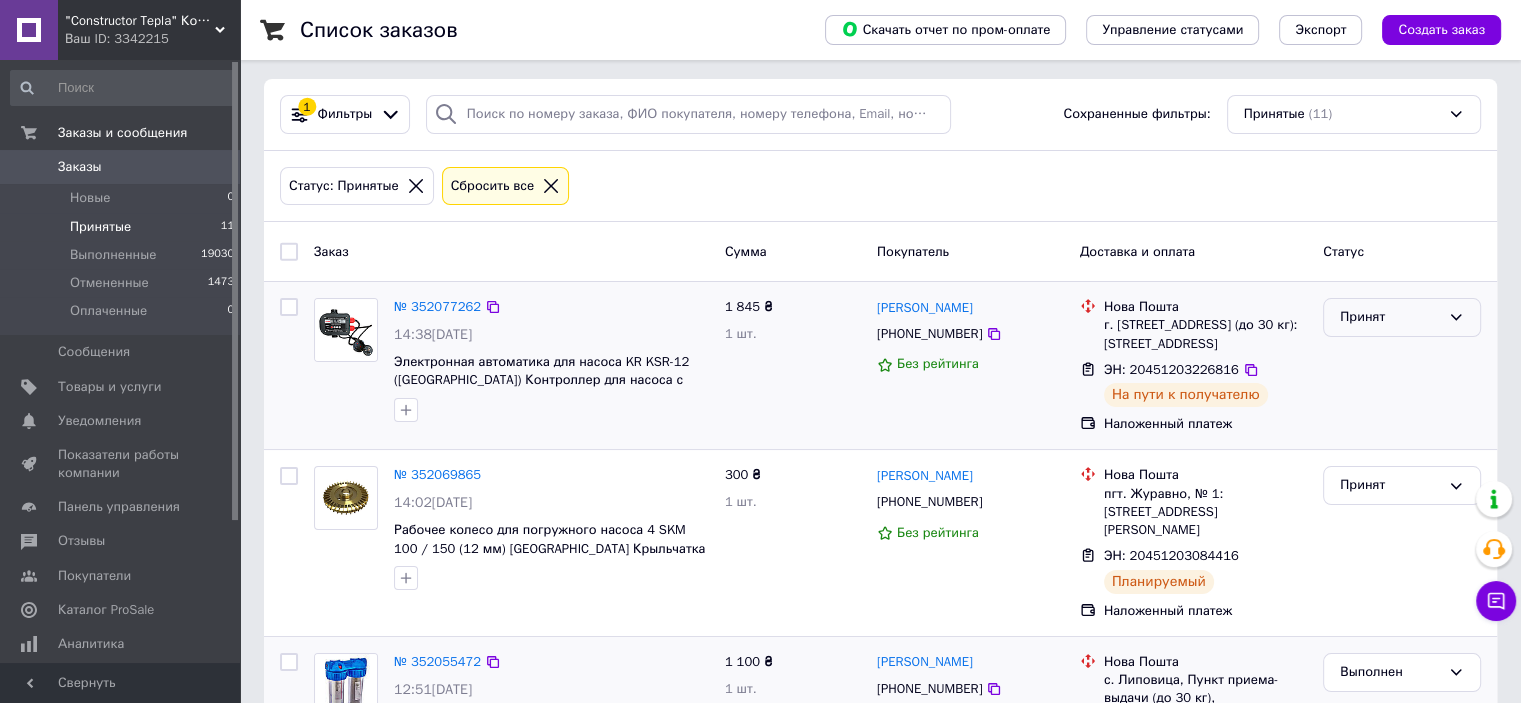 click on "Принят" at bounding box center (1390, 317) 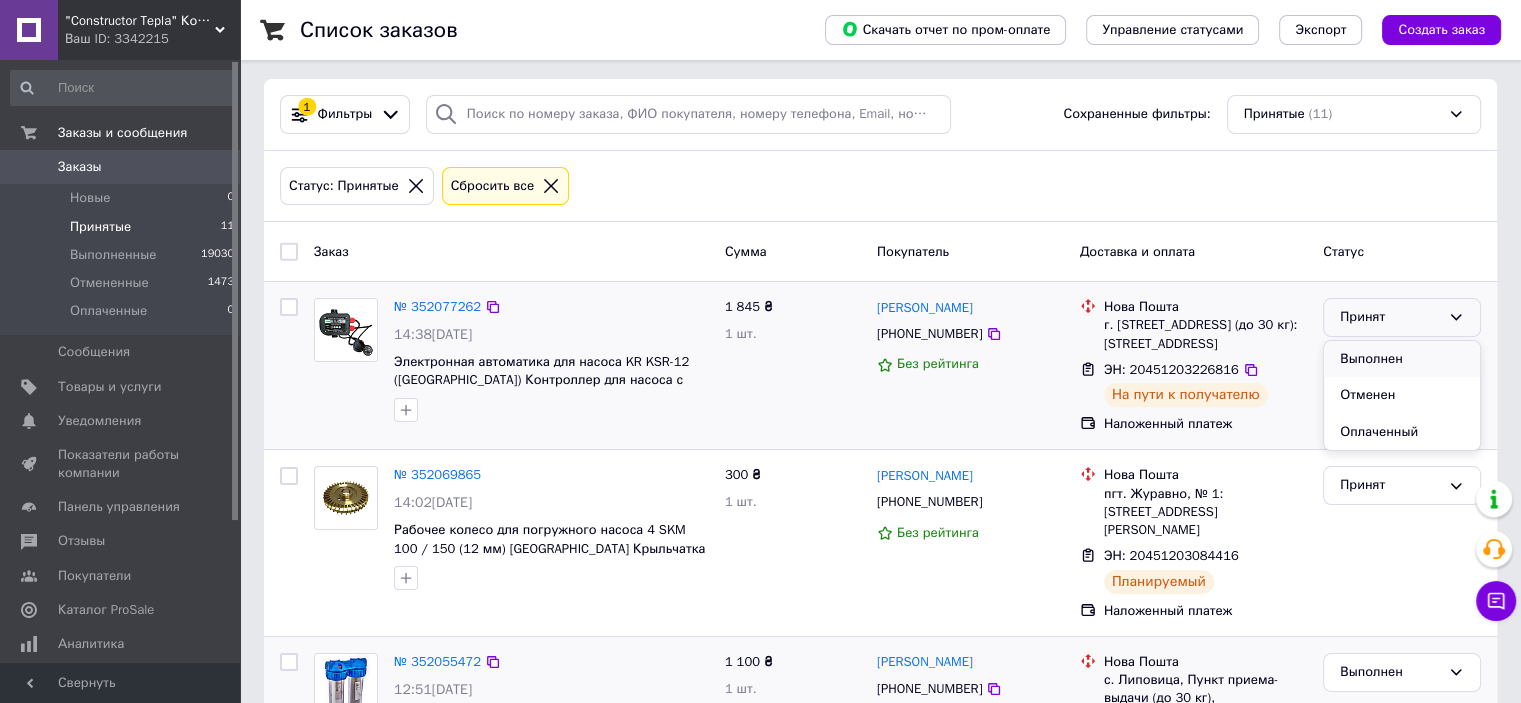 click on "Выполнен" at bounding box center [1402, 359] 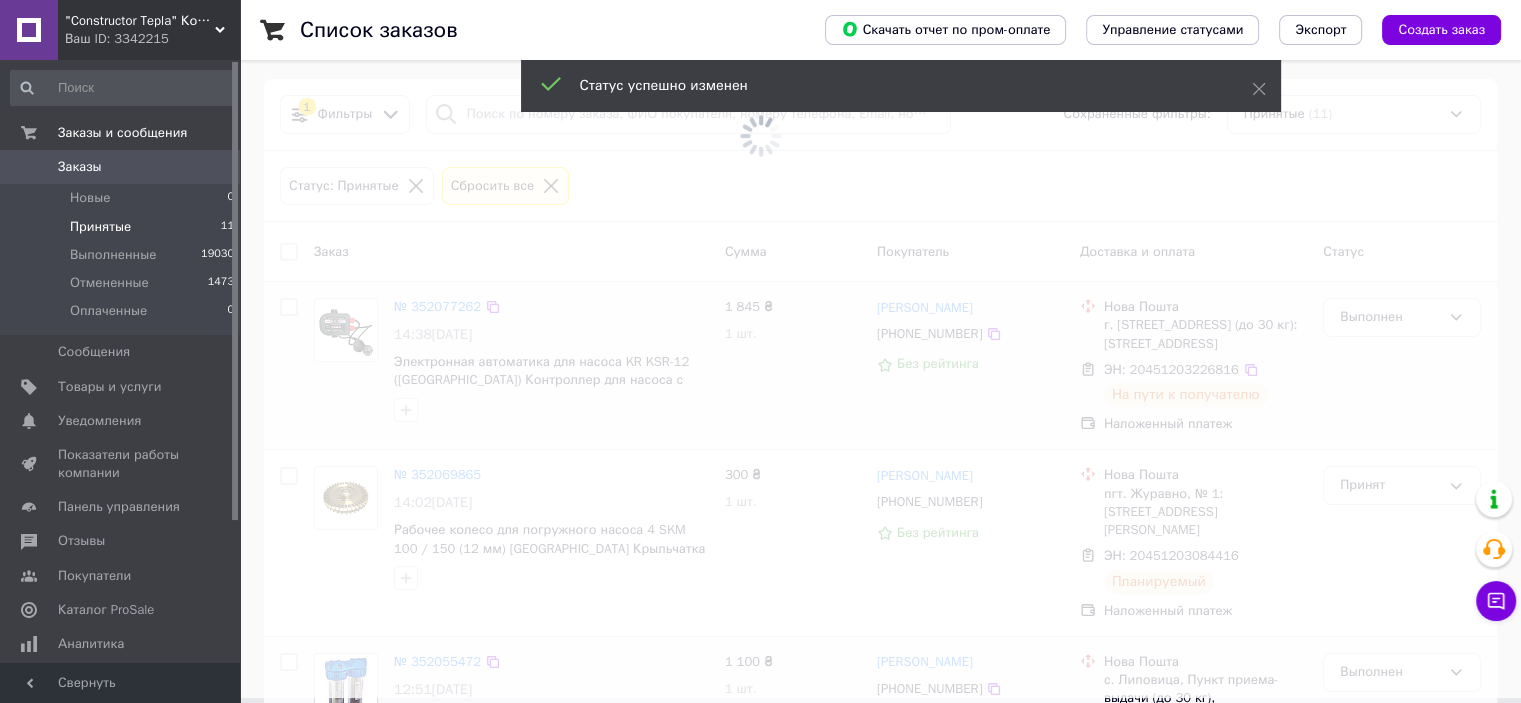 scroll, scrollTop: 0, scrollLeft: 0, axis: both 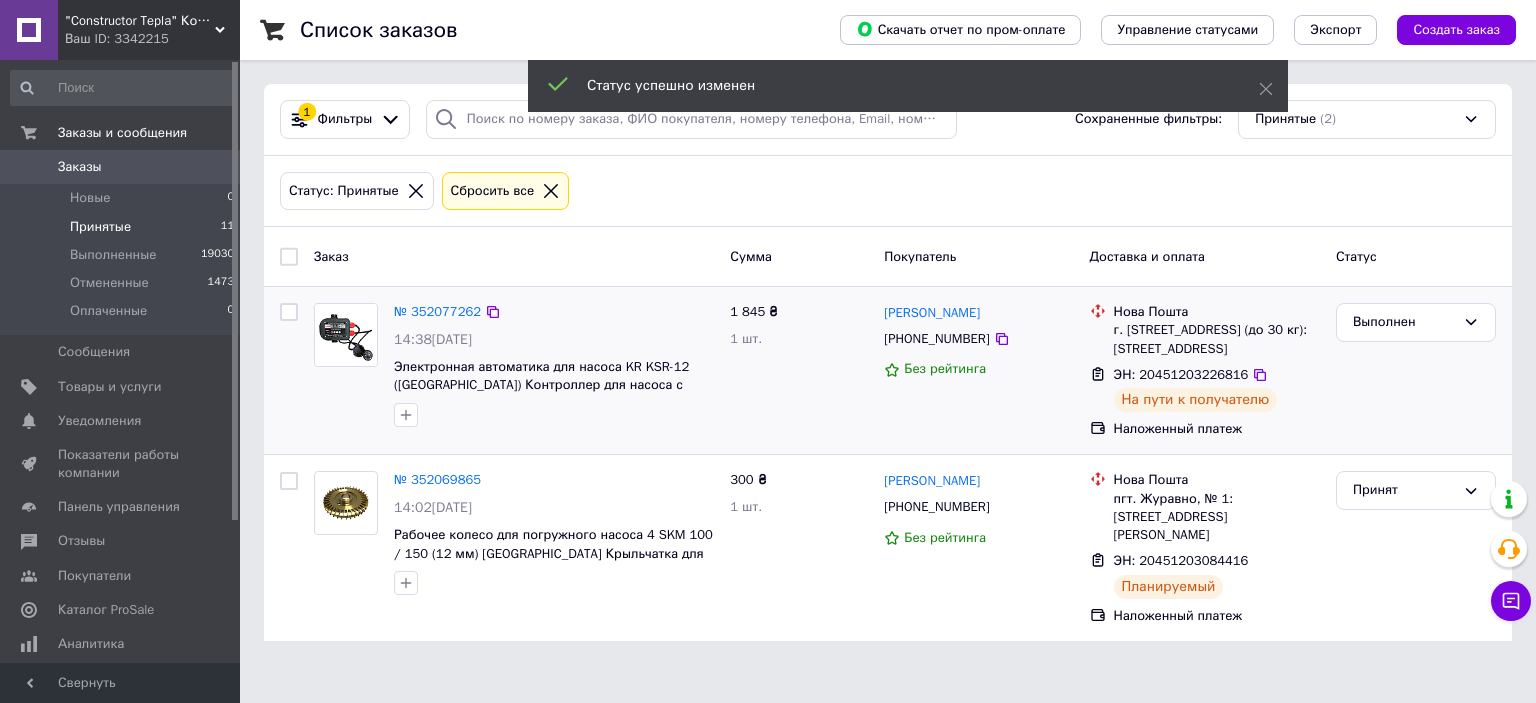 click on "Заказы" at bounding box center (121, 167) 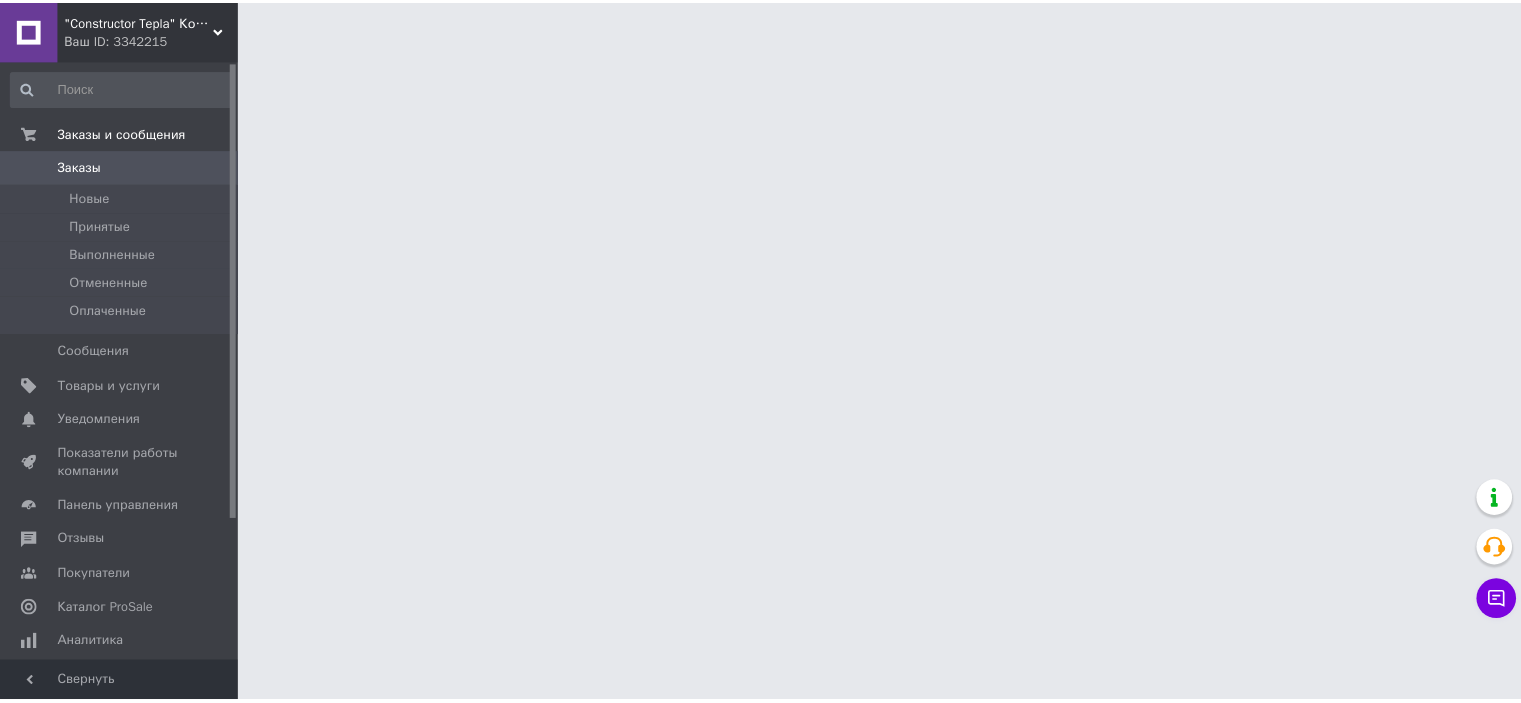 scroll, scrollTop: 0, scrollLeft: 0, axis: both 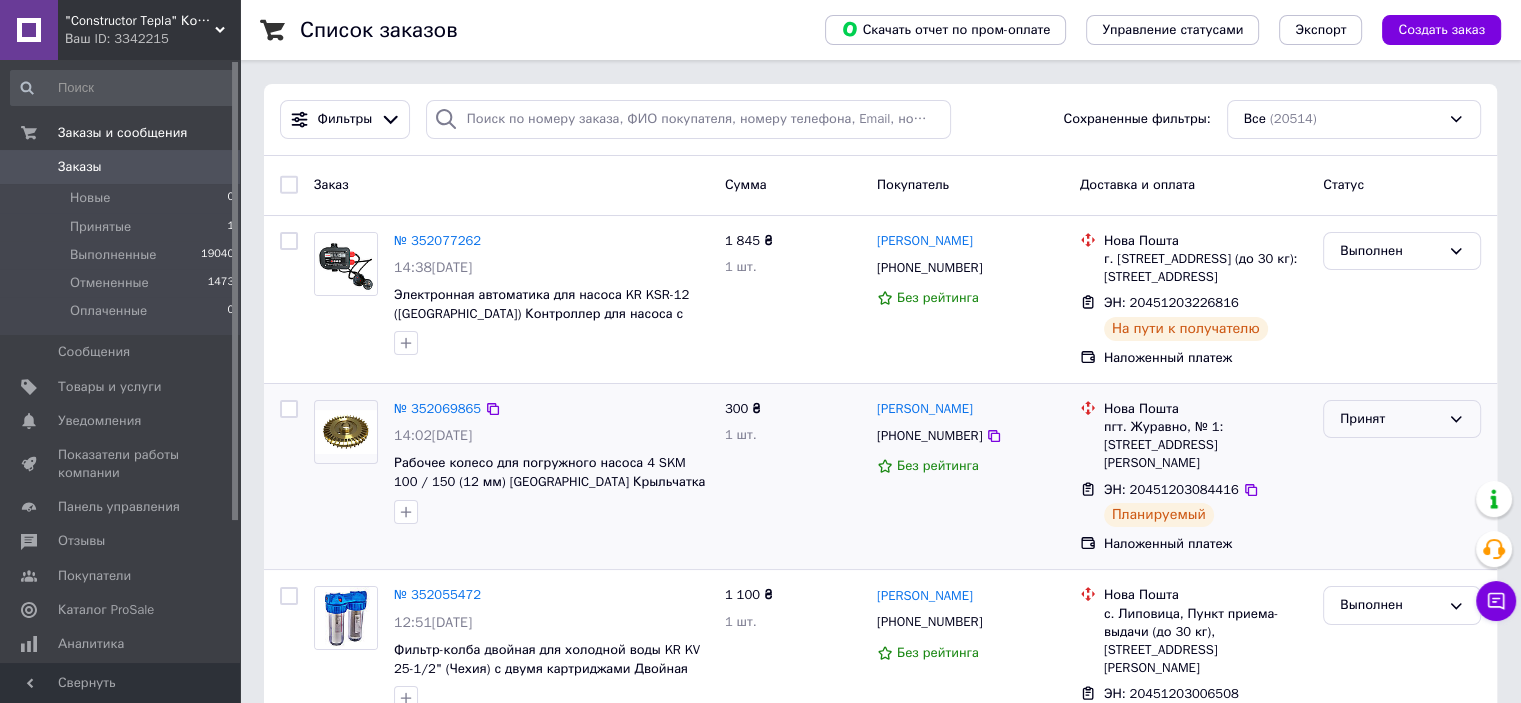click on "Принят" at bounding box center (1390, 419) 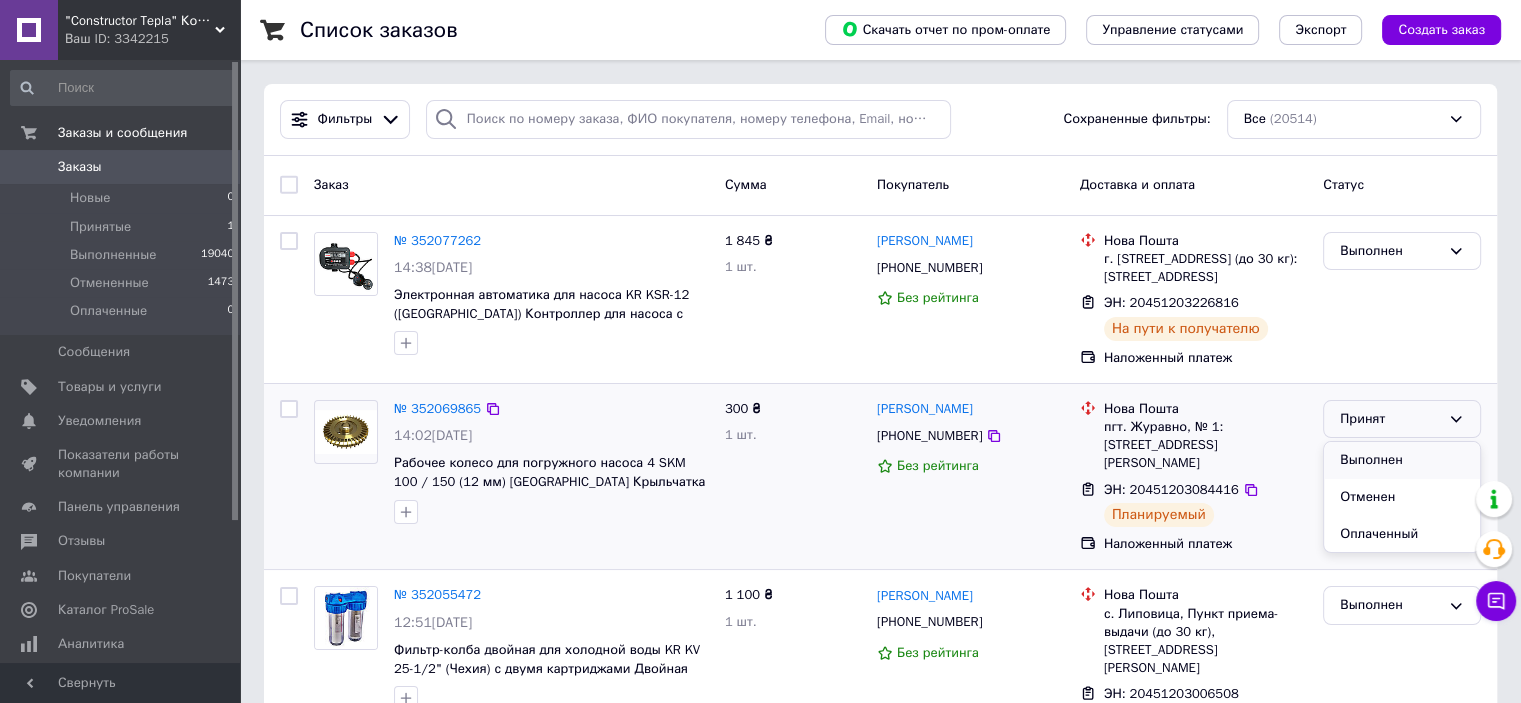 click on "Выполнен" at bounding box center (1402, 460) 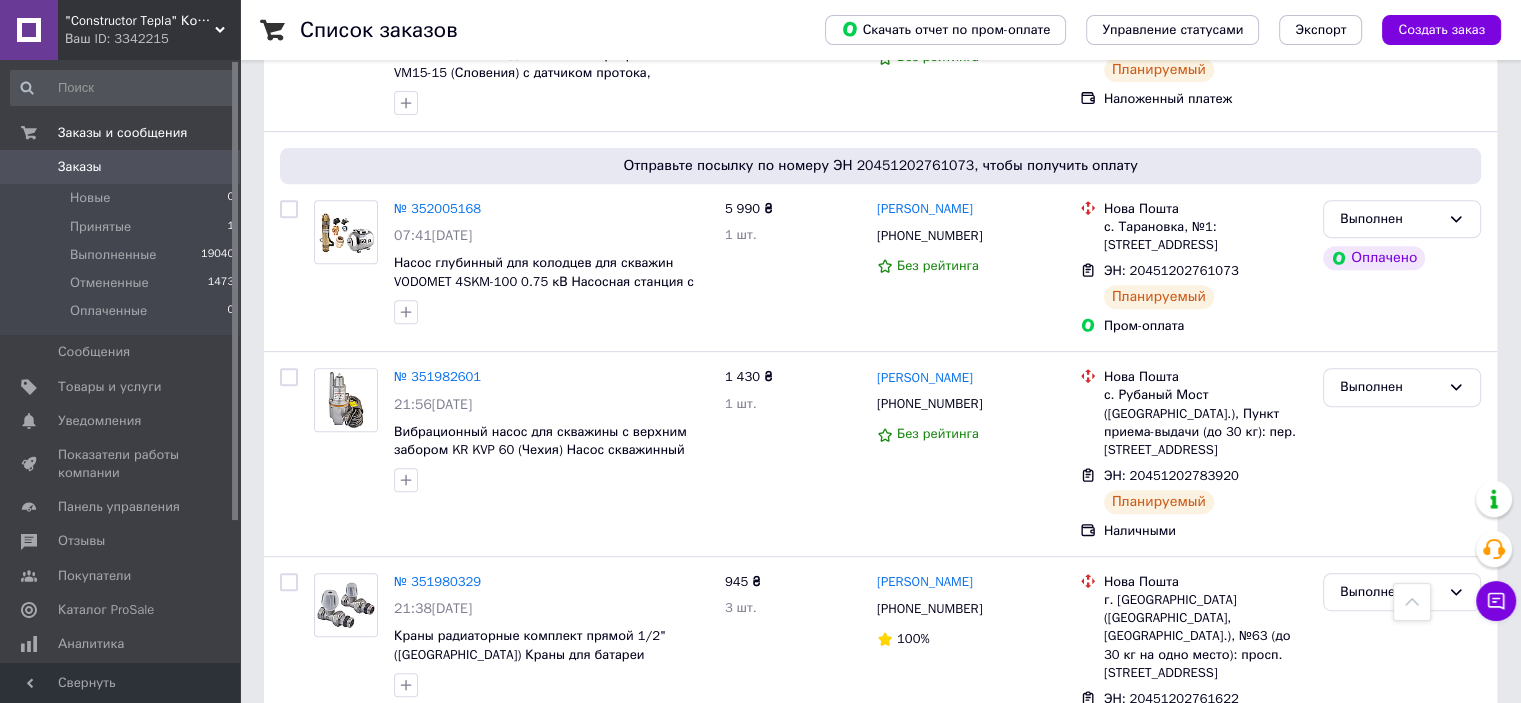 scroll, scrollTop: 1100, scrollLeft: 0, axis: vertical 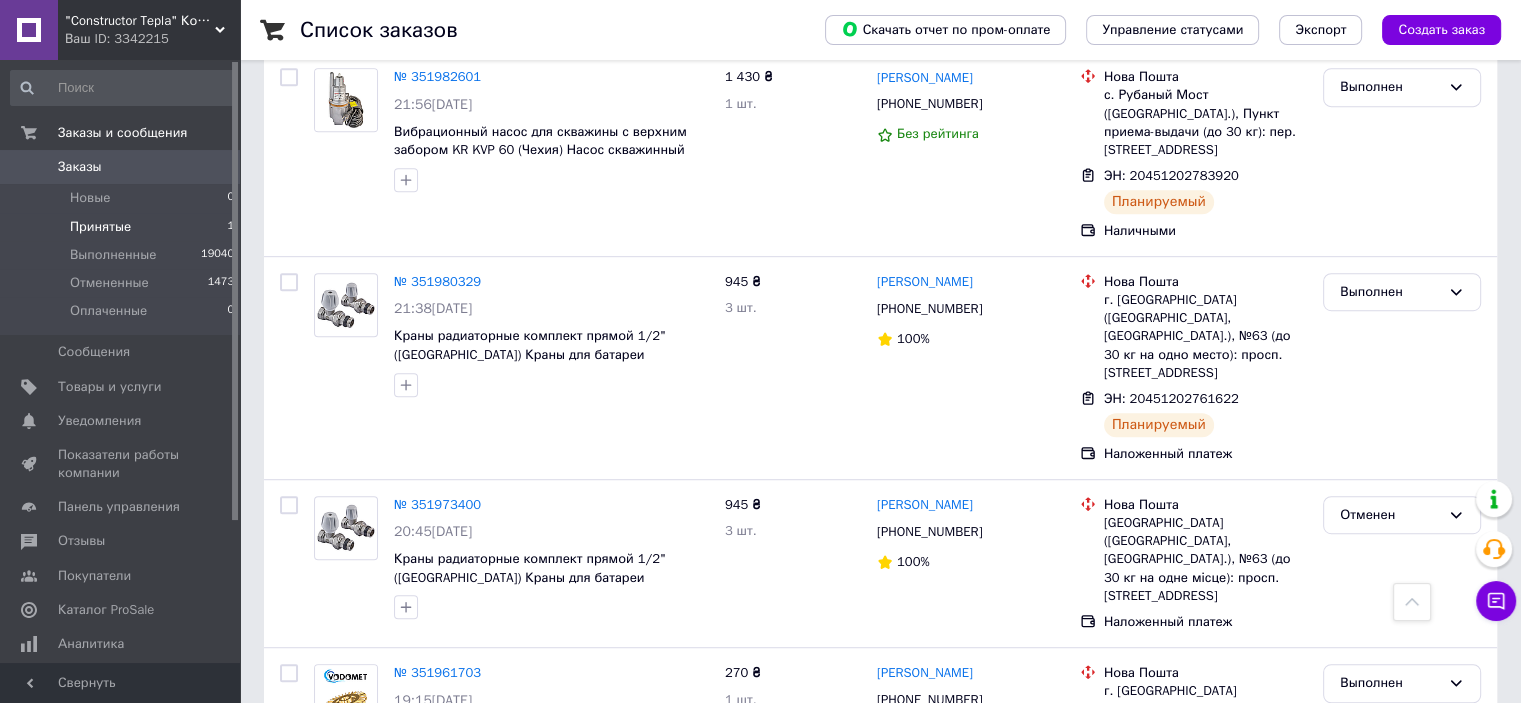 click on "Принятые 1" at bounding box center [123, 227] 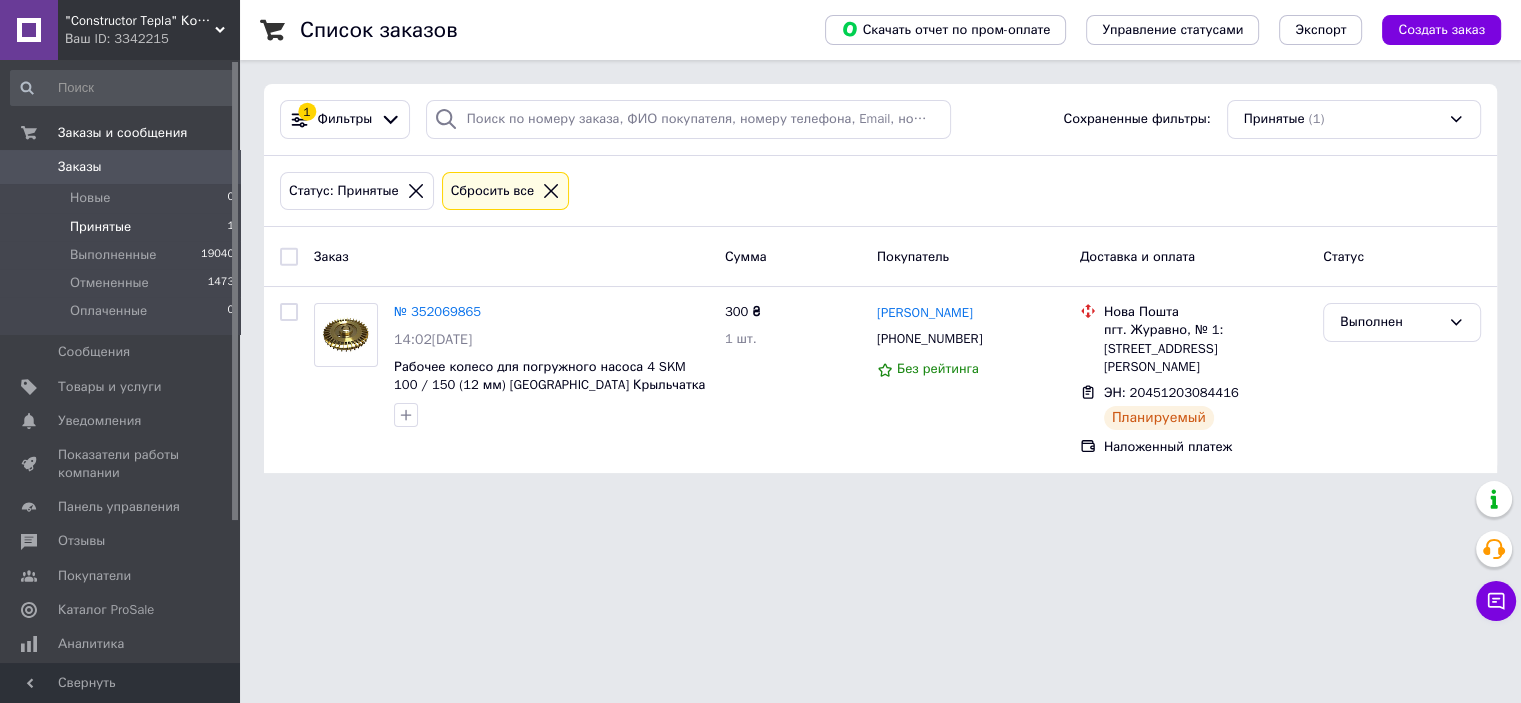 scroll, scrollTop: 0, scrollLeft: 0, axis: both 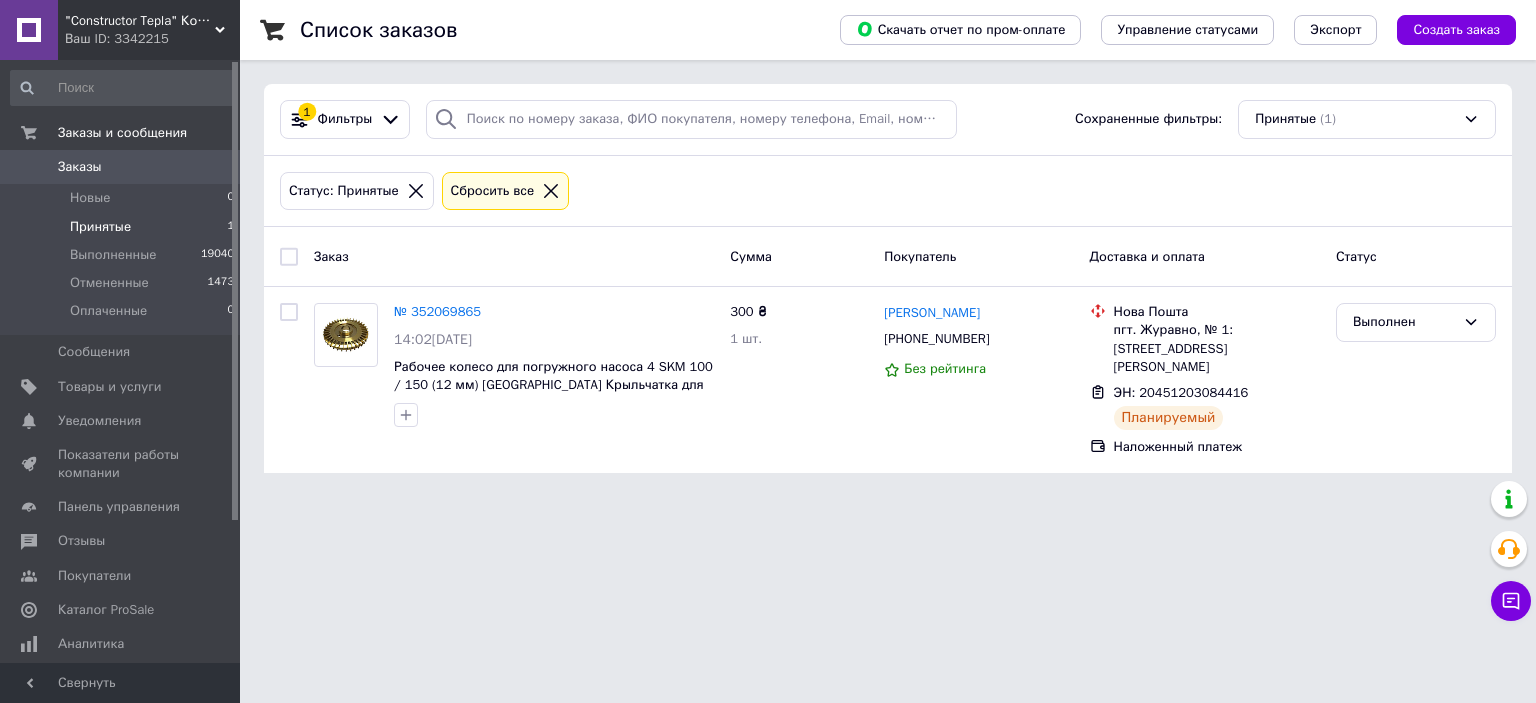 click on "Принятые 1" at bounding box center (123, 227) 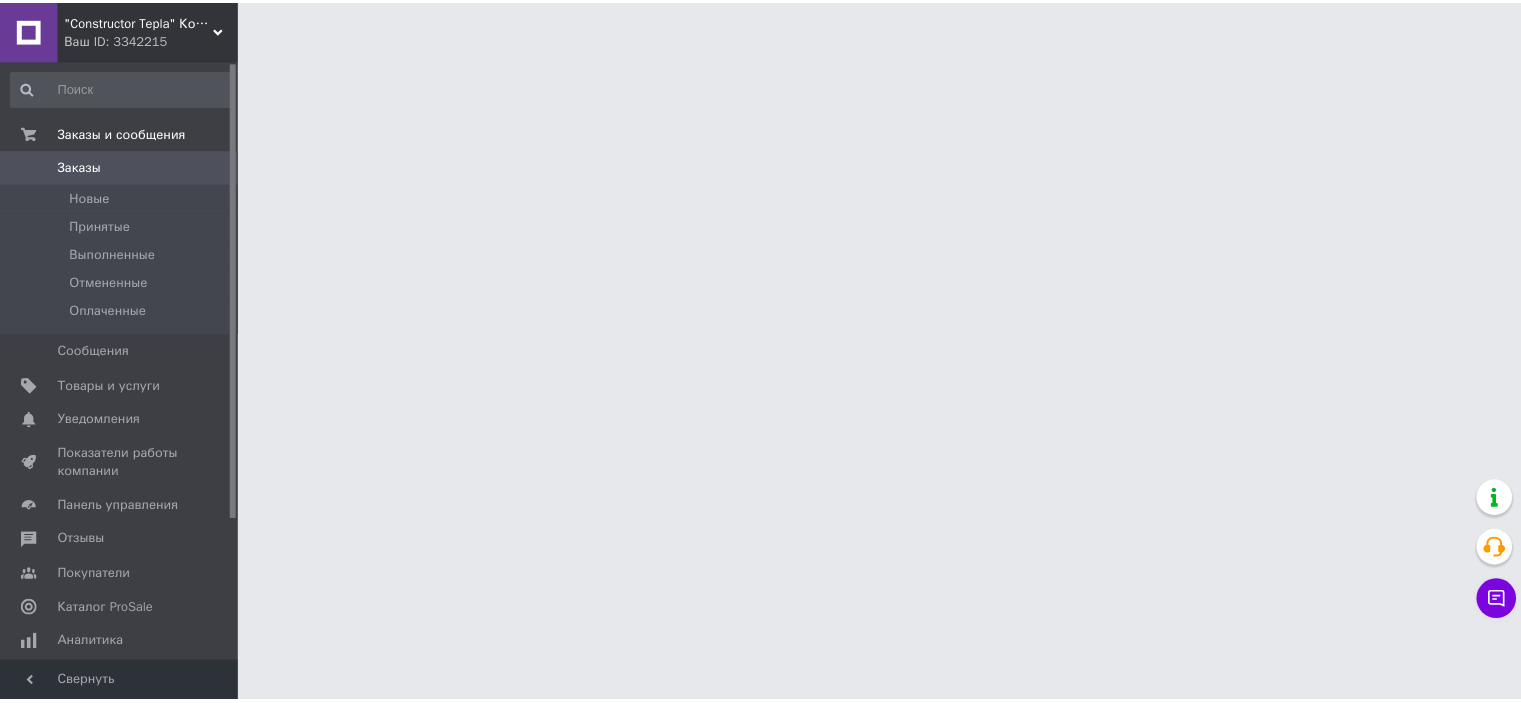 scroll, scrollTop: 0, scrollLeft: 0, axis: both 